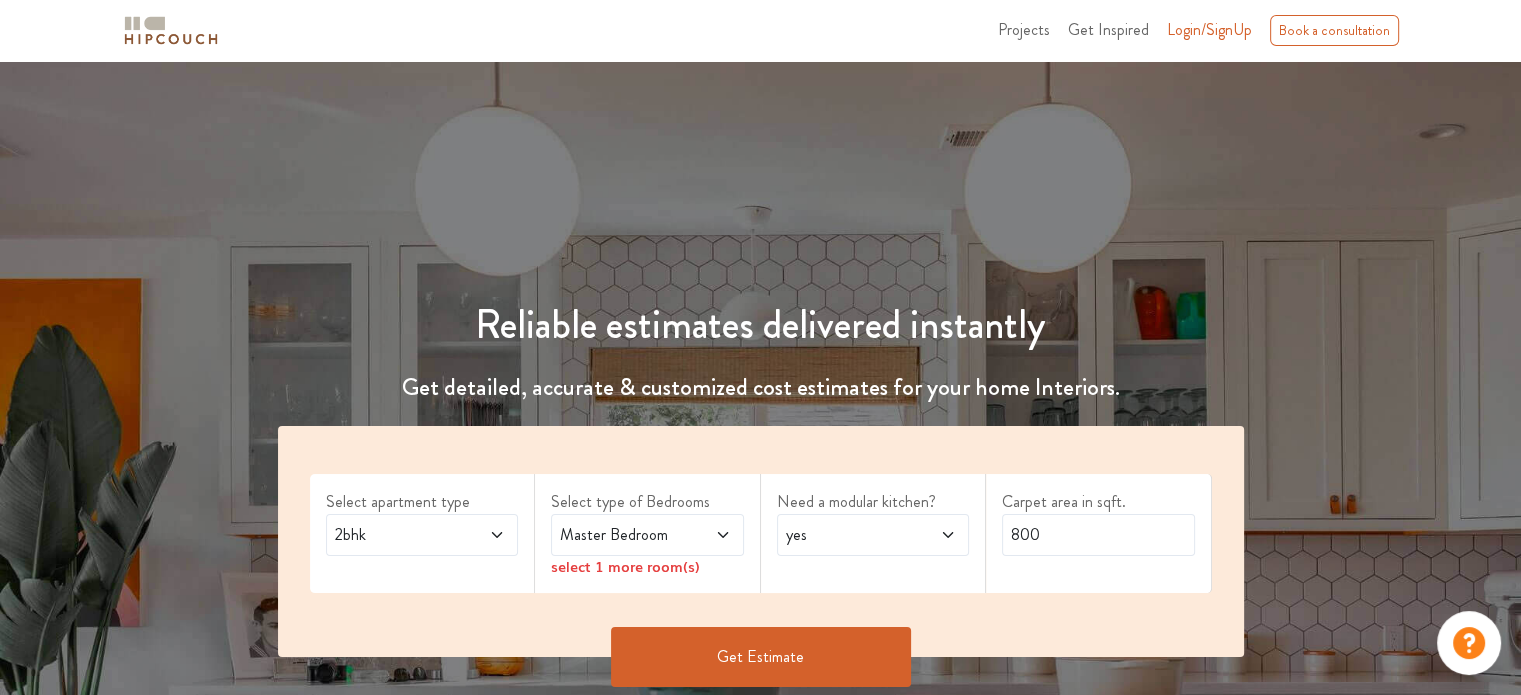 scroll, scrollTop: 92, scrollLeft: 0, axis: vertical 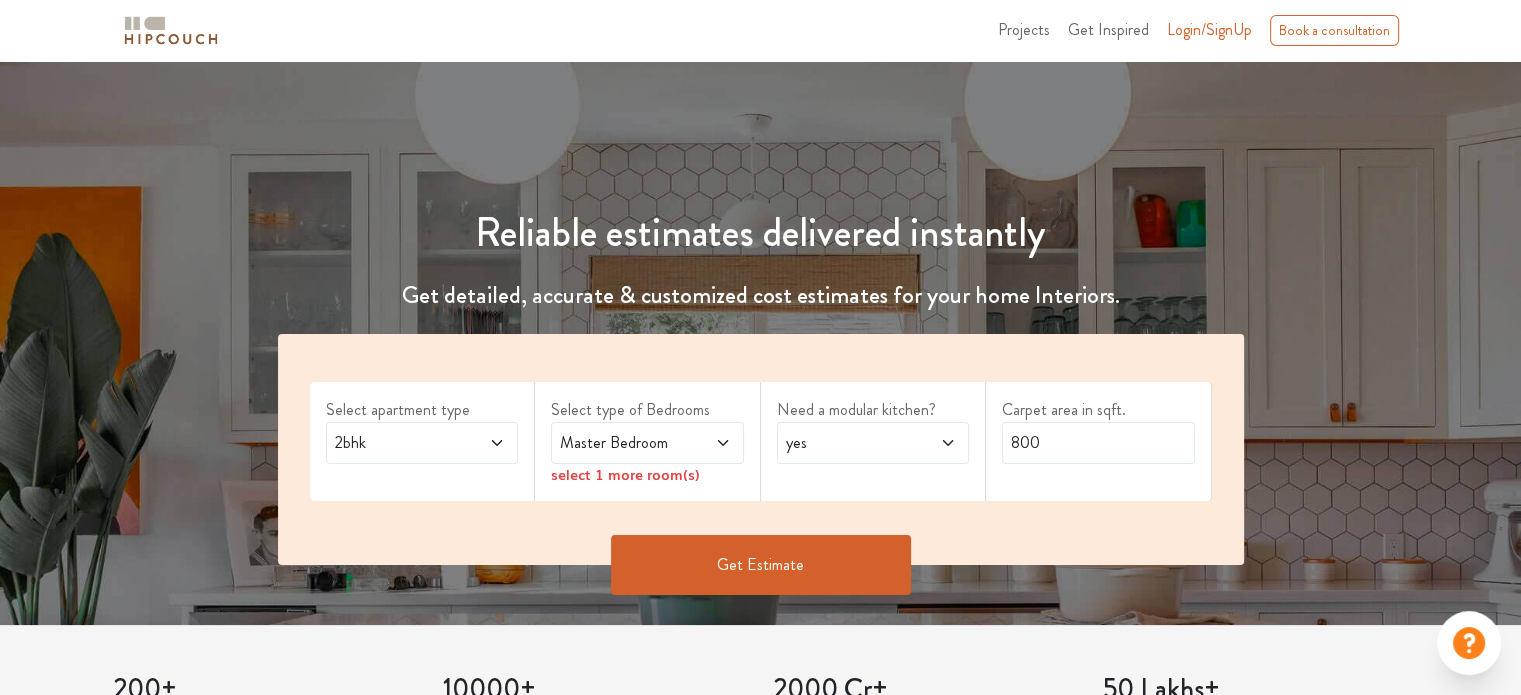 click on "Get Estimate" at bounding box center (761, 565) 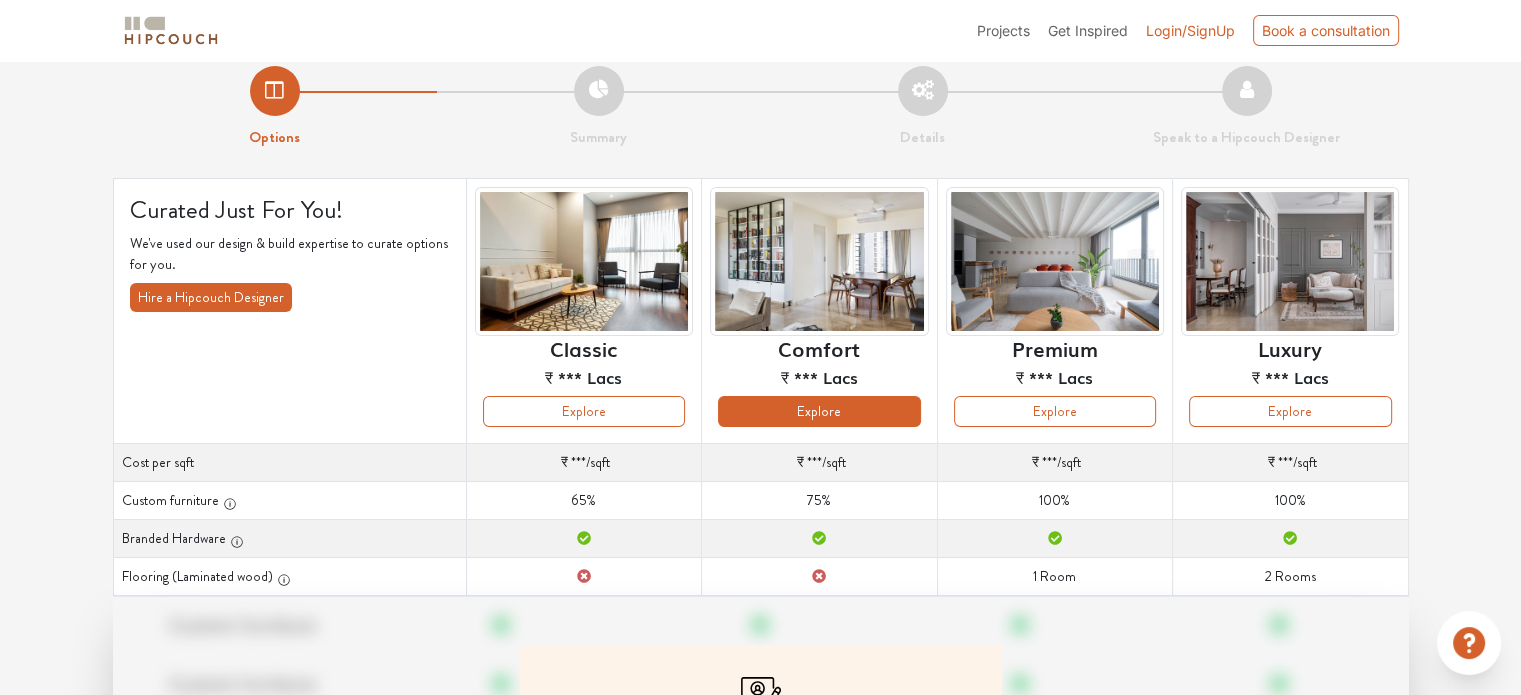 scroll, scrollTop: 20, scrollLeft: 0, axis: vertical 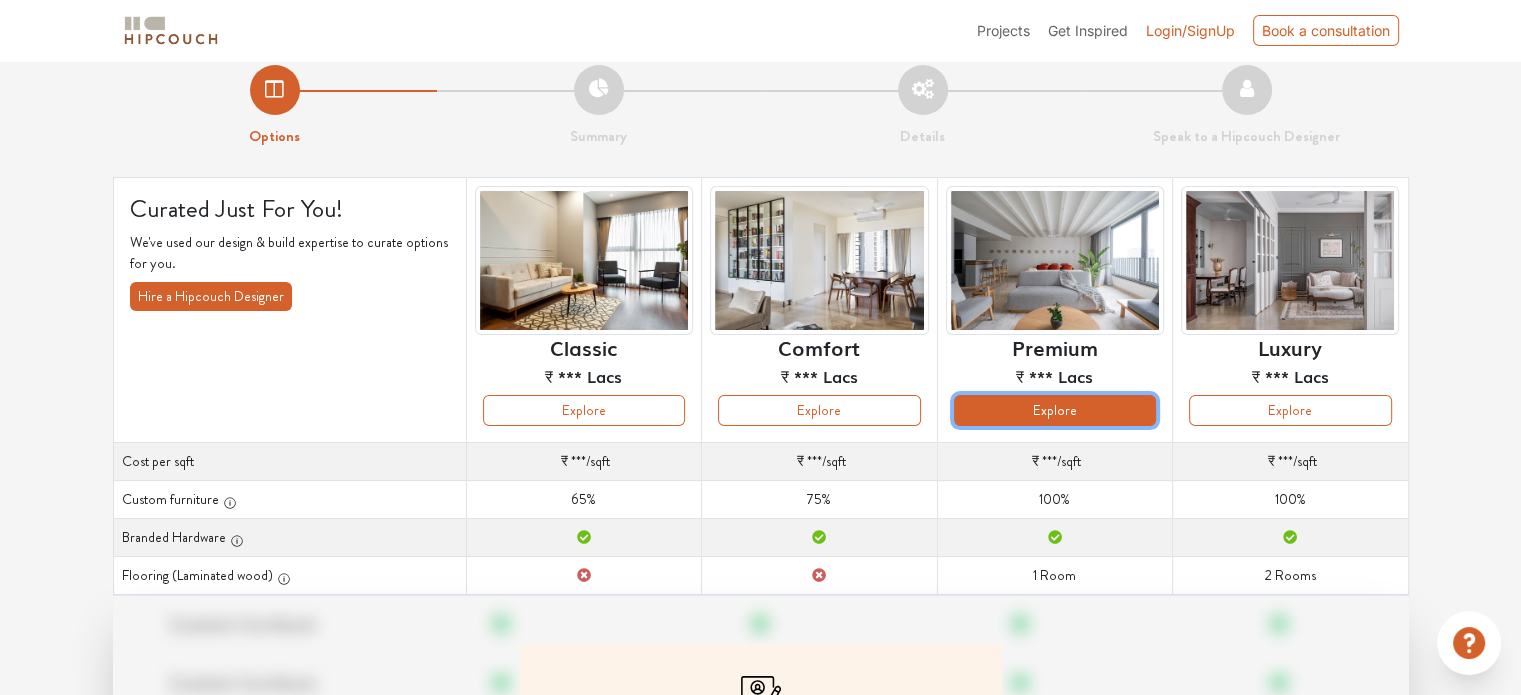 click on "Explore" at bounding box center [1055, 410] 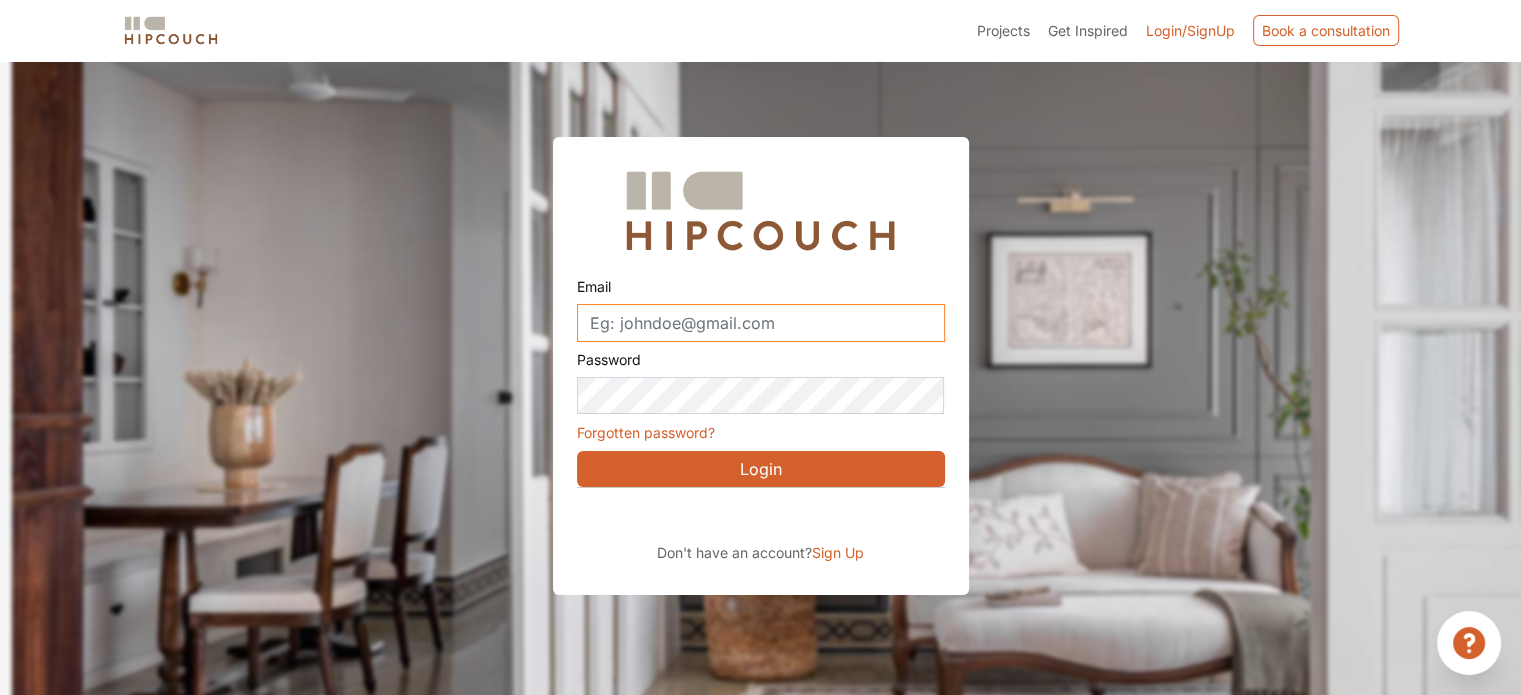 click on "Email" at bounding box center (761, 323) 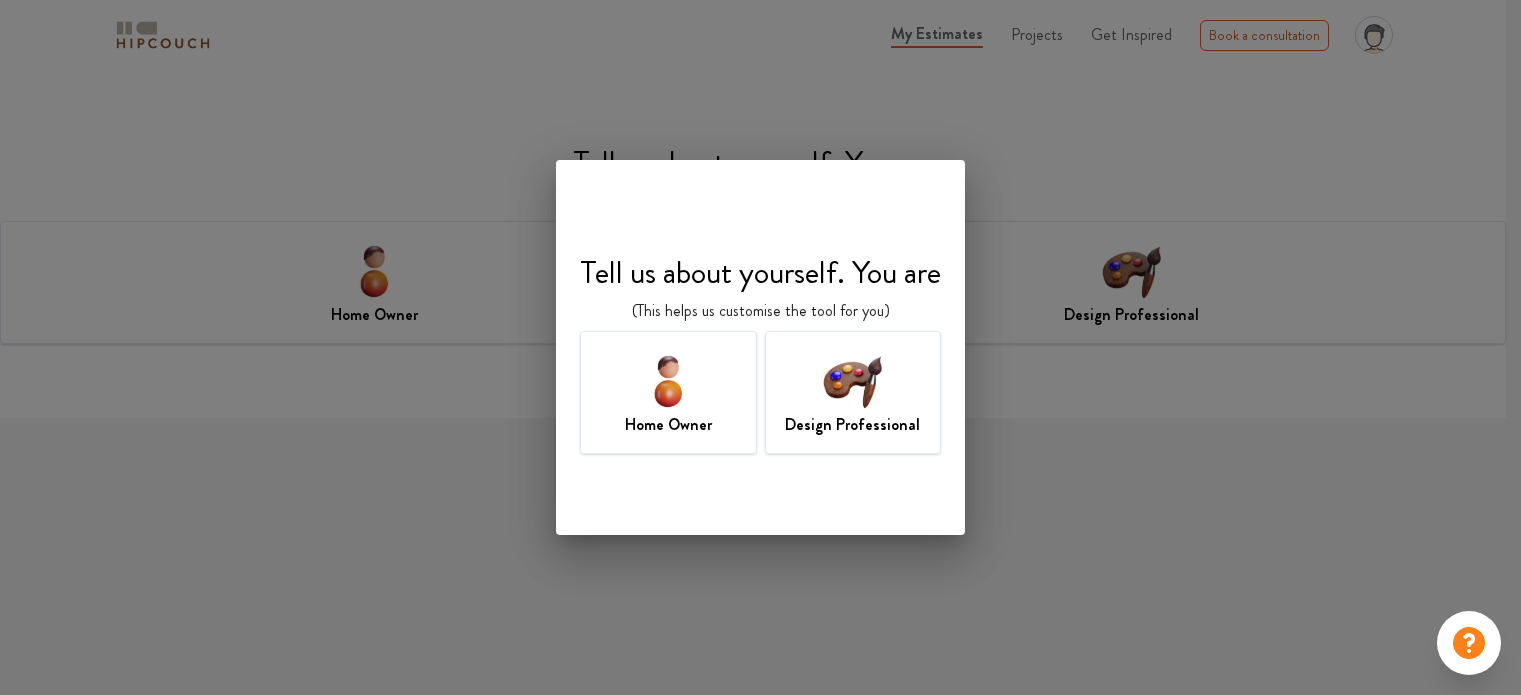 scroll, scrollTop: 0, scrollLeft: 0, axis: both 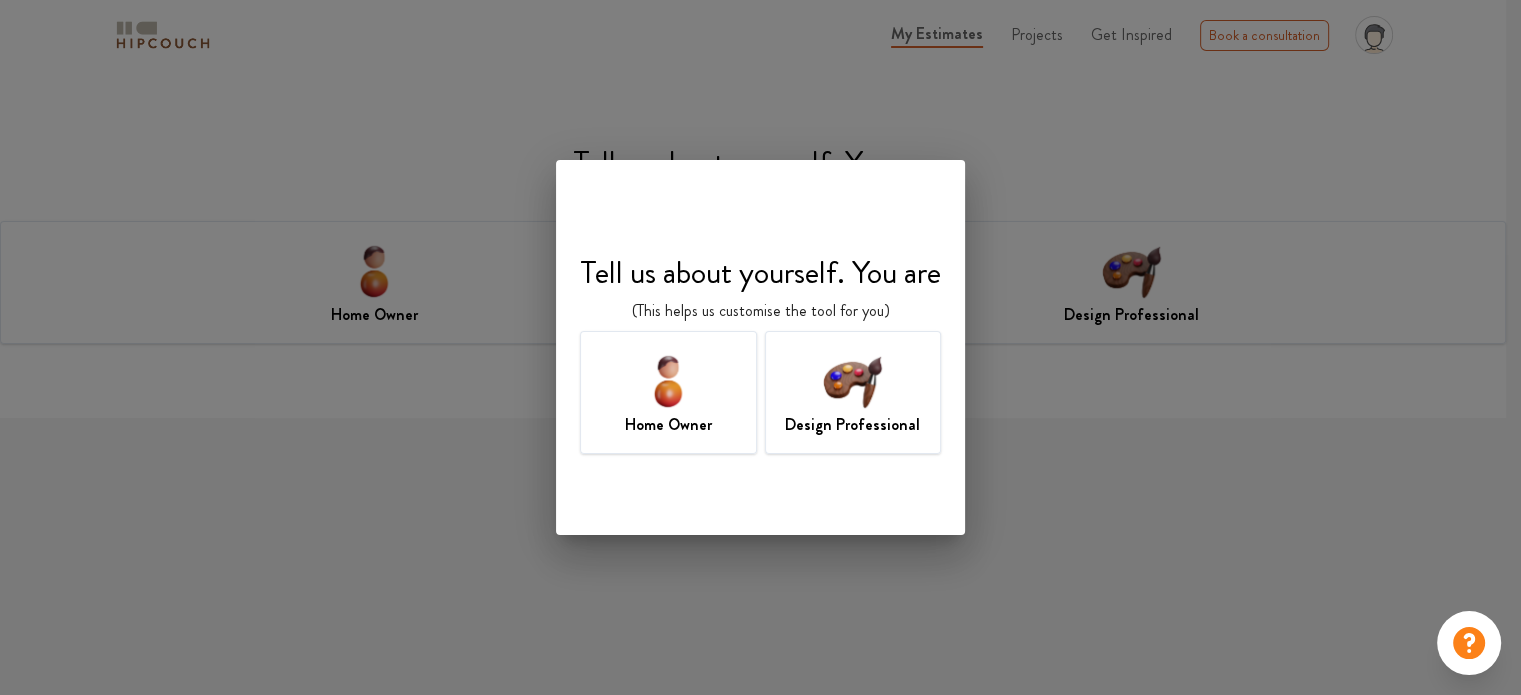 click on "Design Professional" at bounding box center (852, 425) 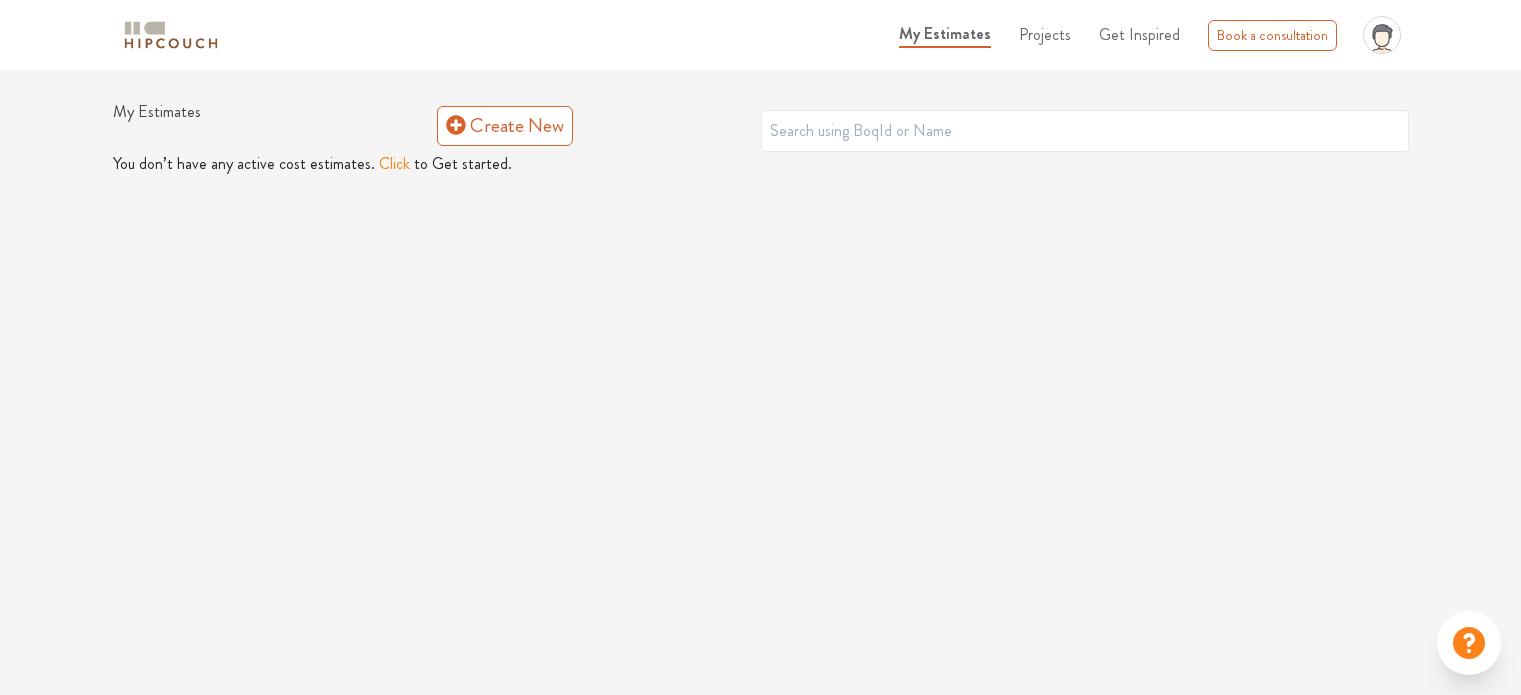 scroll, scrollTop: 0, scrollLeft: 0, axis: both 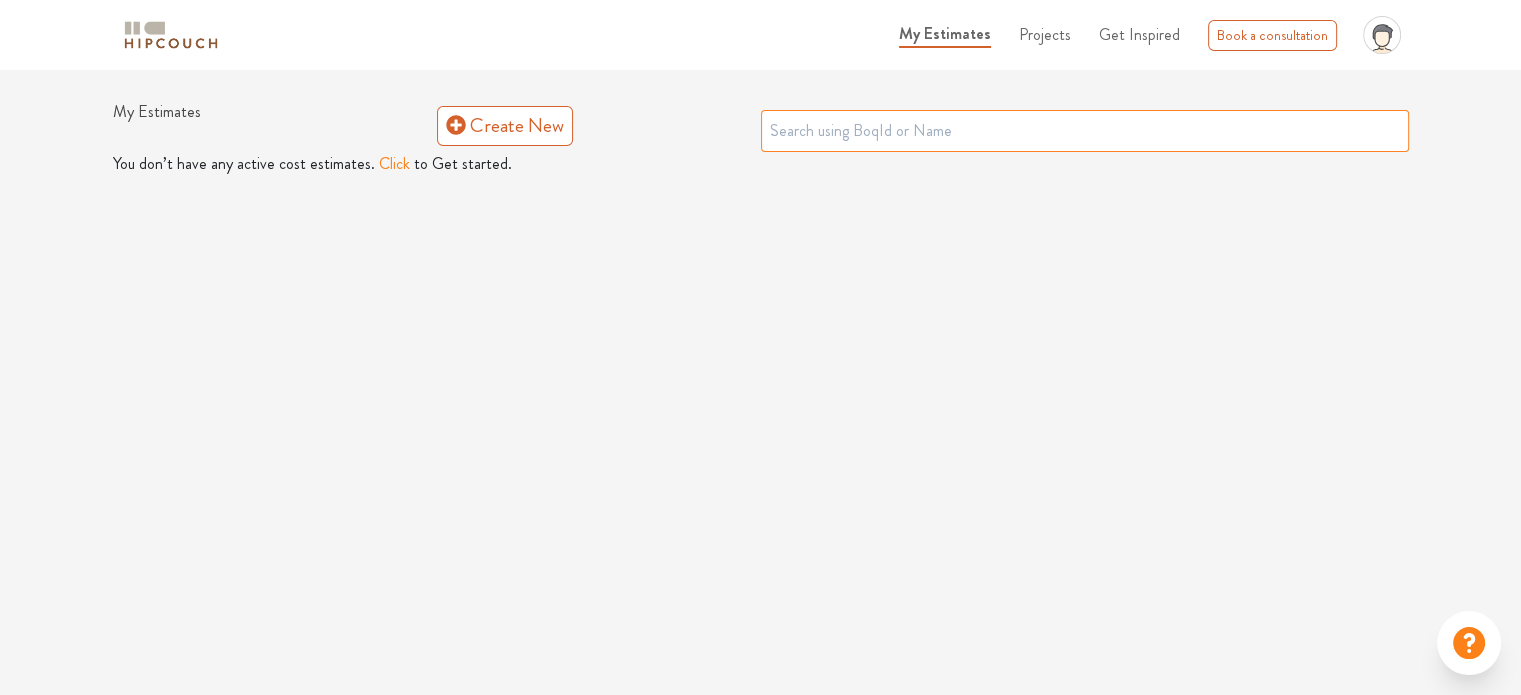 click at bounding box center (1085, 131) 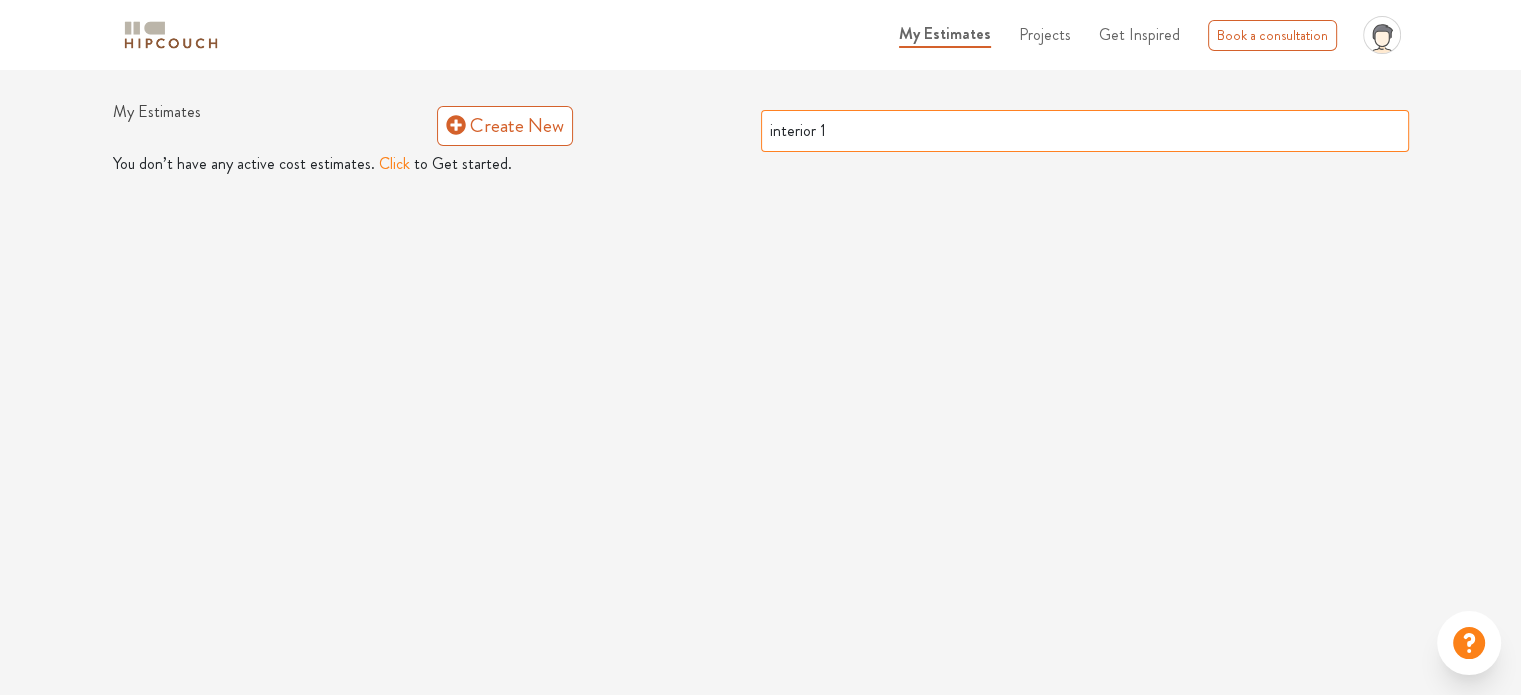 type on "interior 1" 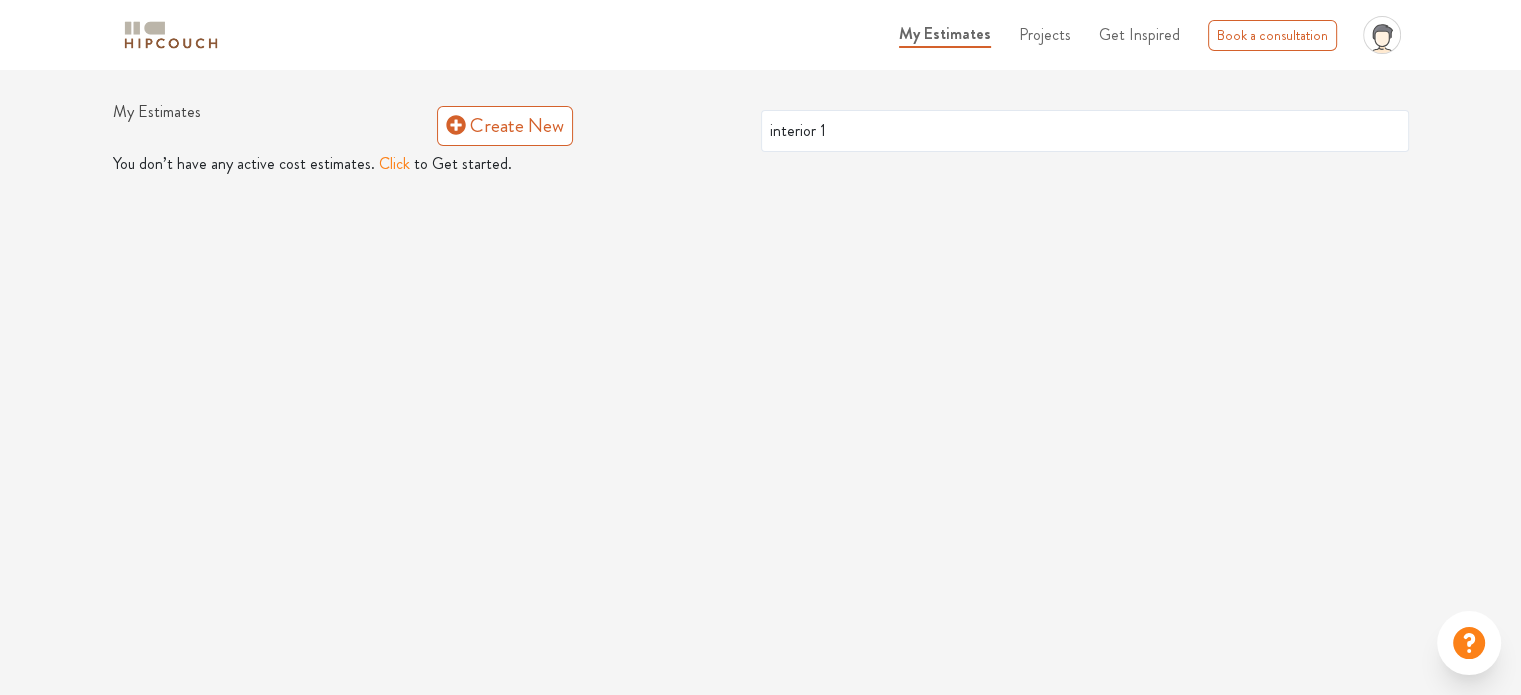 click on "Projects" at bounding box center (1045, 34) 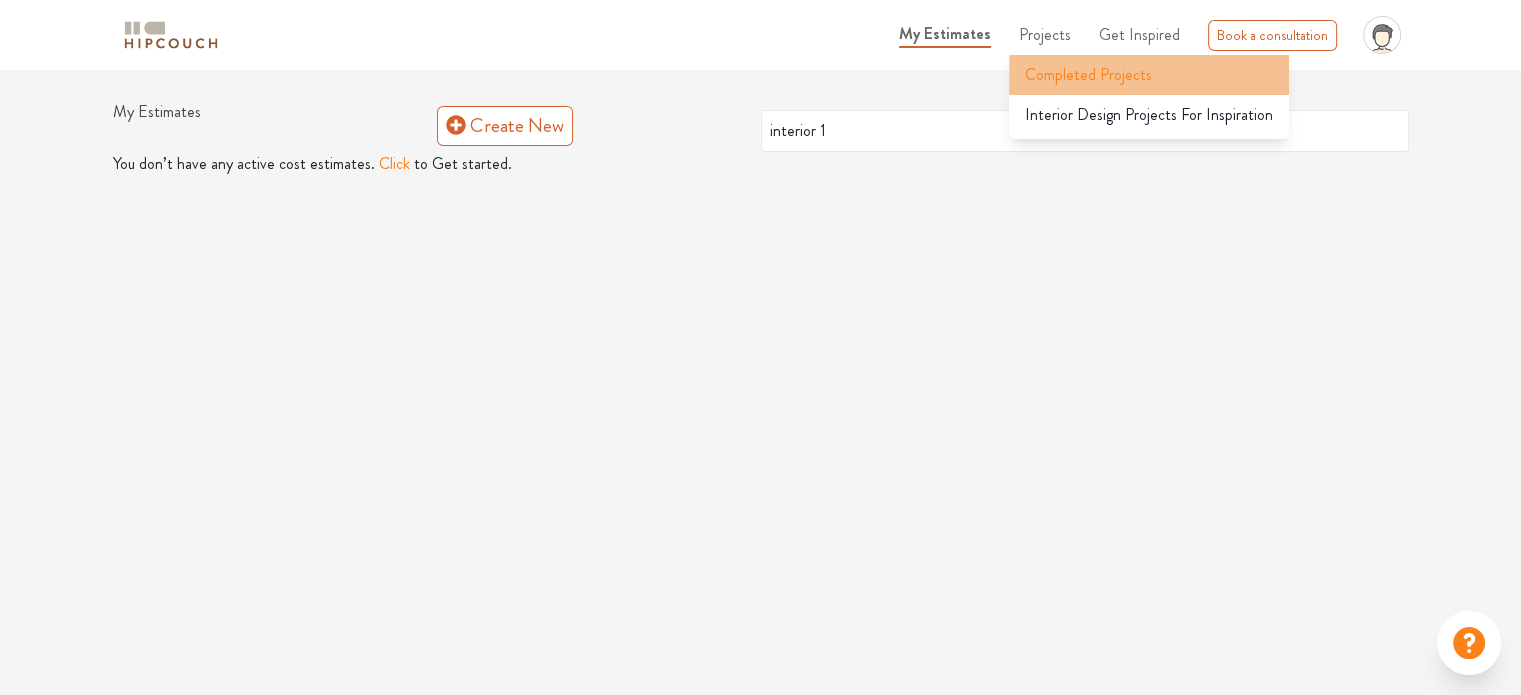 click on "Completed Projects" at bounding box center [1088, 75] 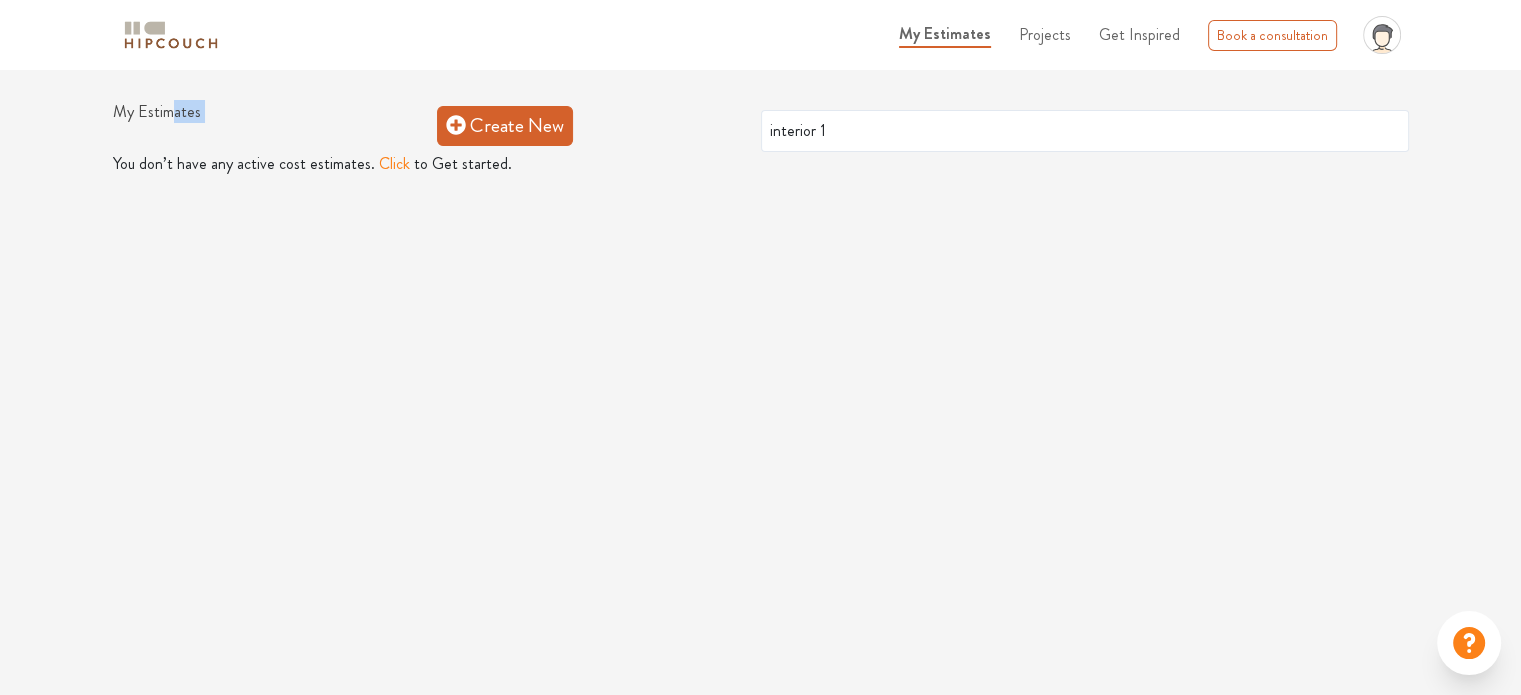 drag, startPoint x: 174, startPoint y: 105, endPoint x: 522, endPoint y: 131, distance: 348.9699 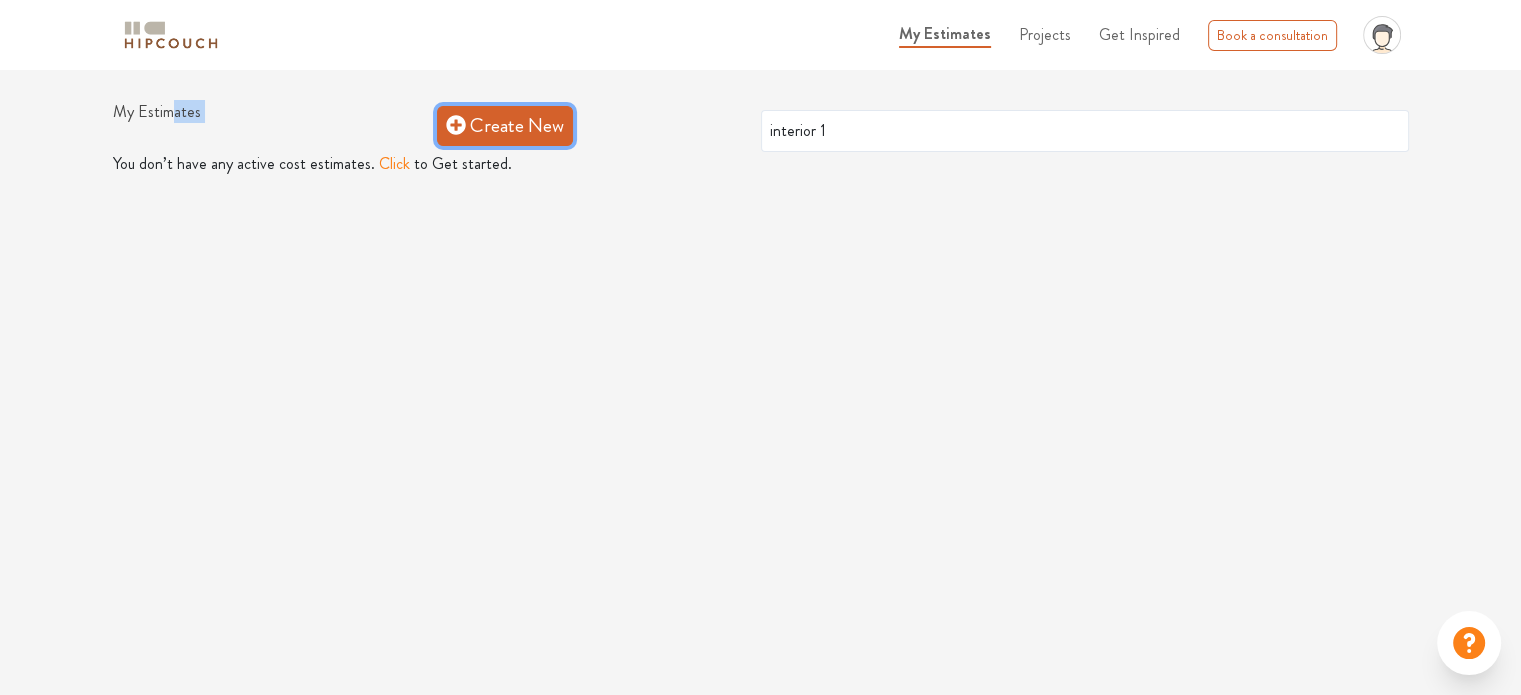 click on "Create New" at bounding box center [505, 126] 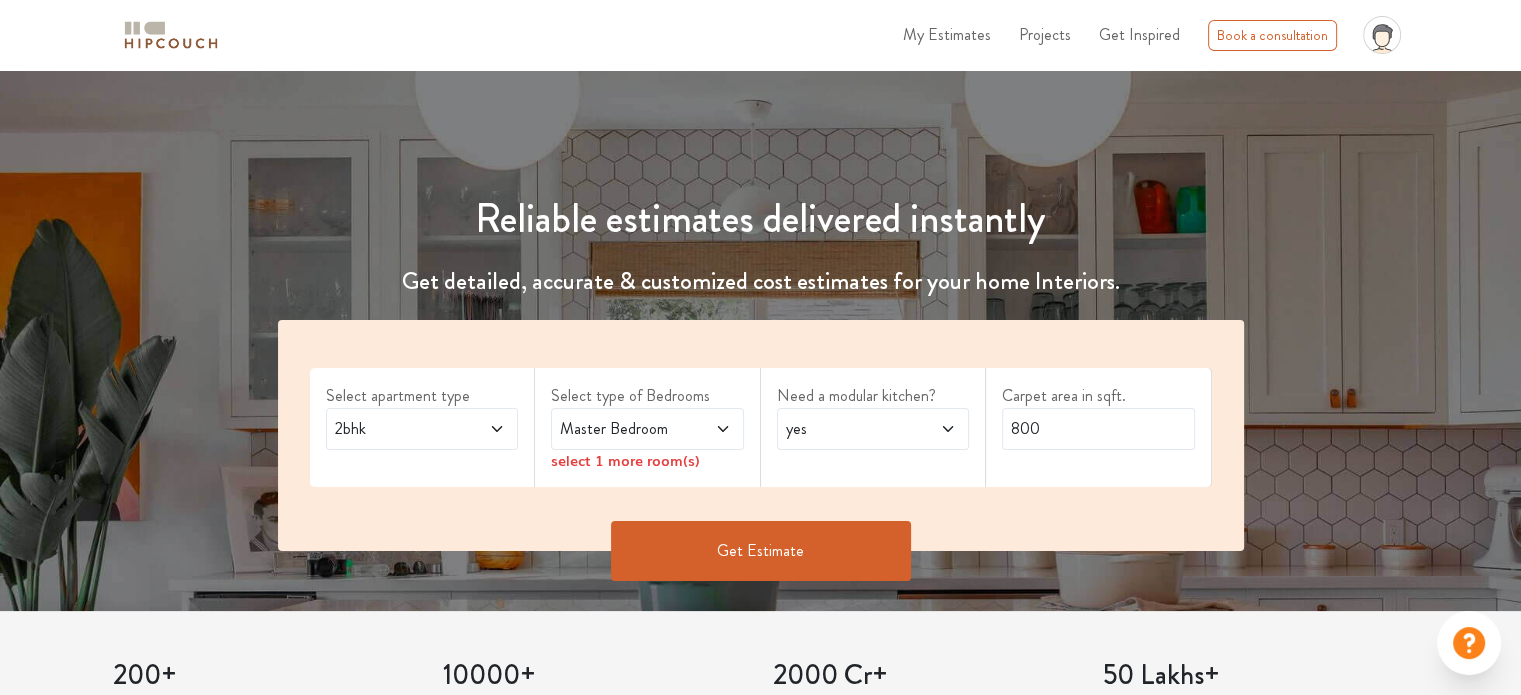 scroll, scrollTop: 116, scrollLeft: 0, axis: vertical 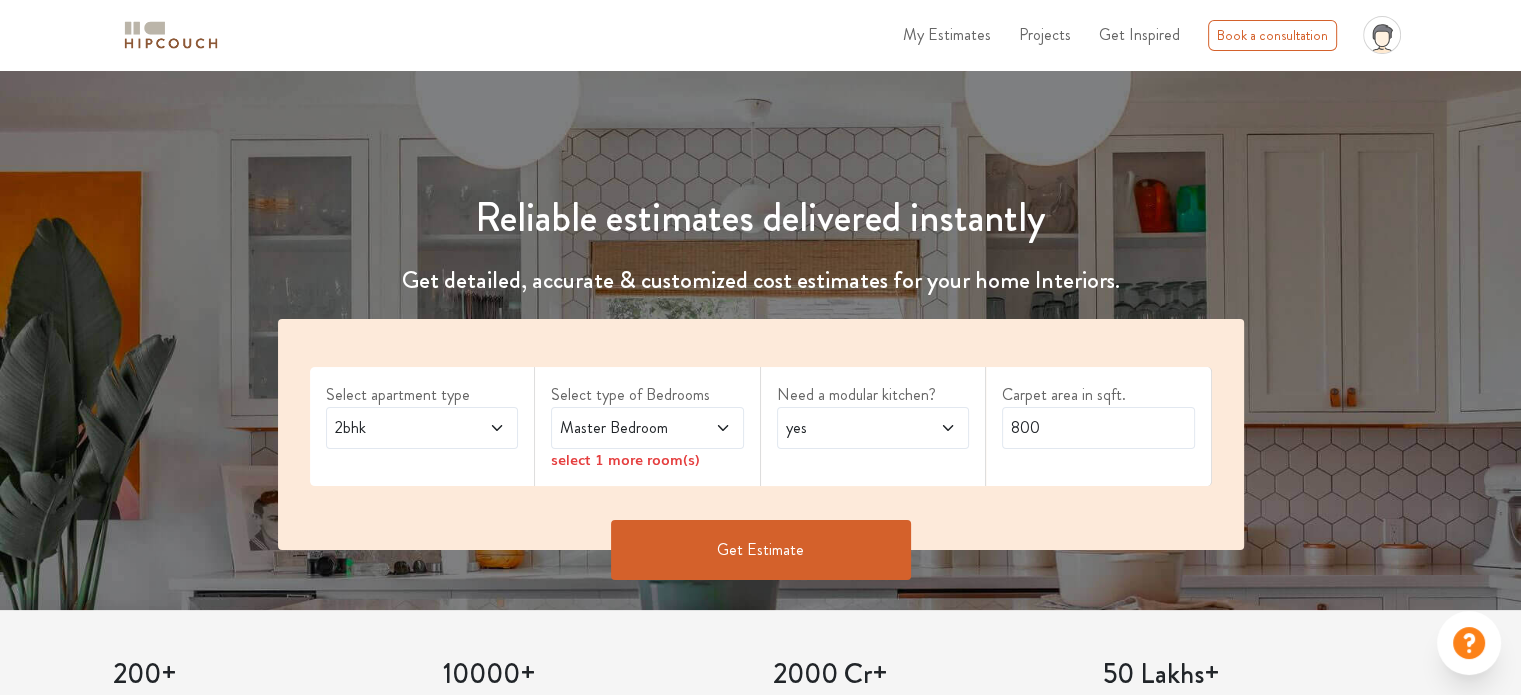 click on "Get Estimate" at bounding box center [761, 550] 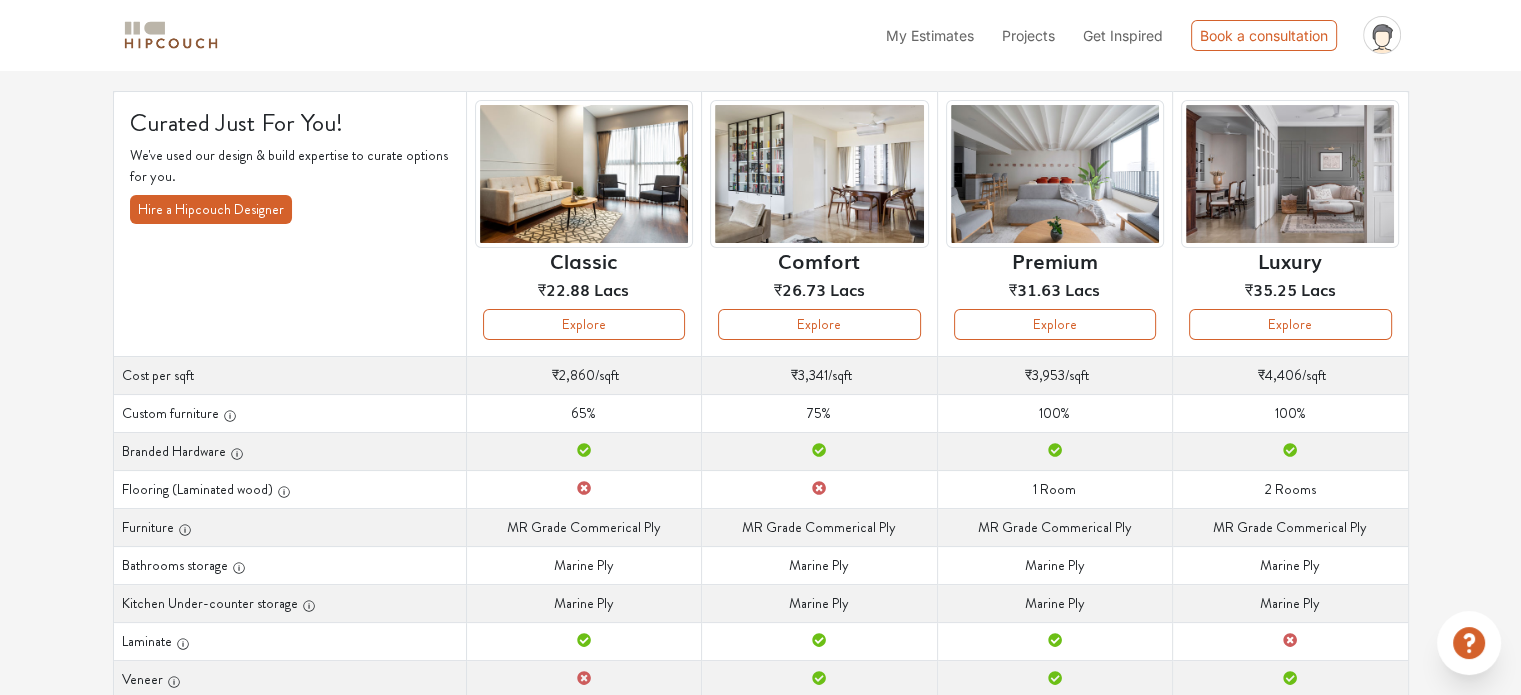 scroll, scrollTop: 113, scrollLeft: 0, axis: vertical 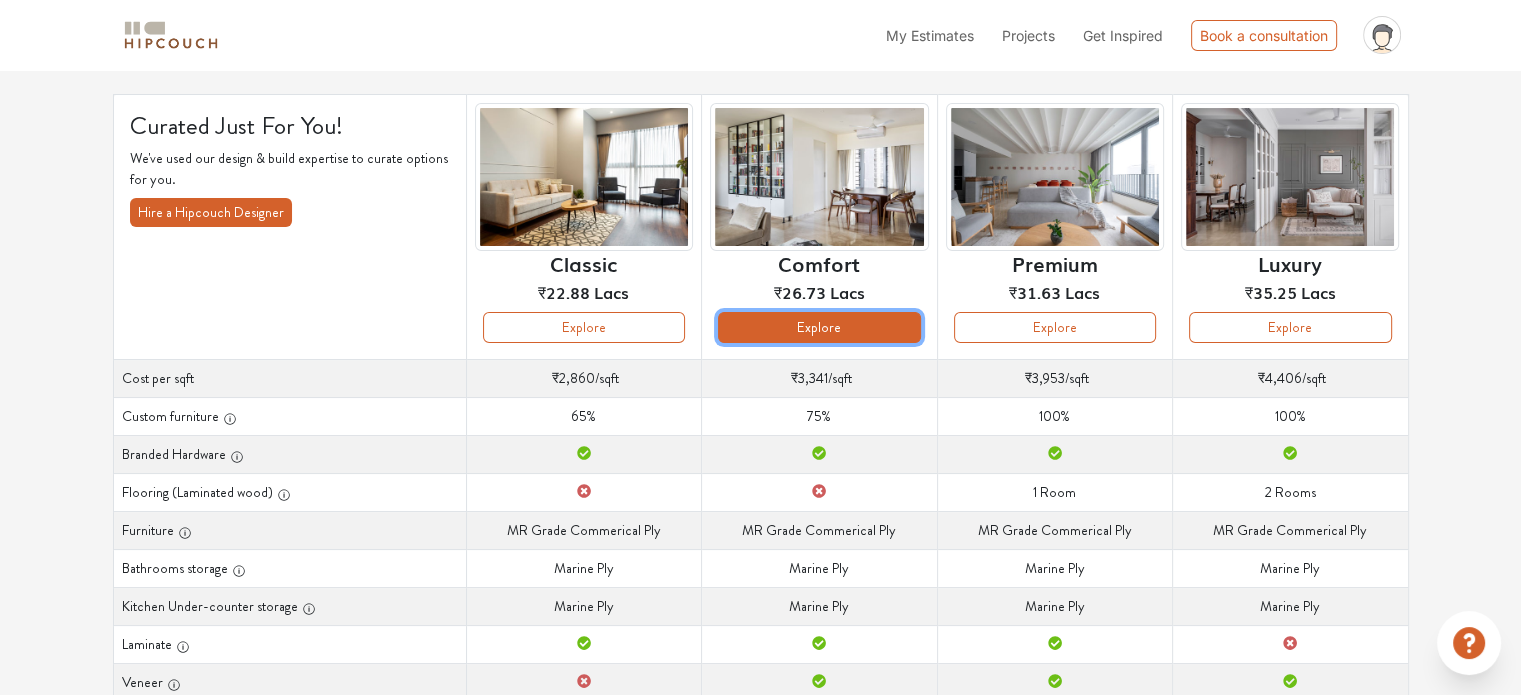 click on "Explore" at bounding box center (819, 327) 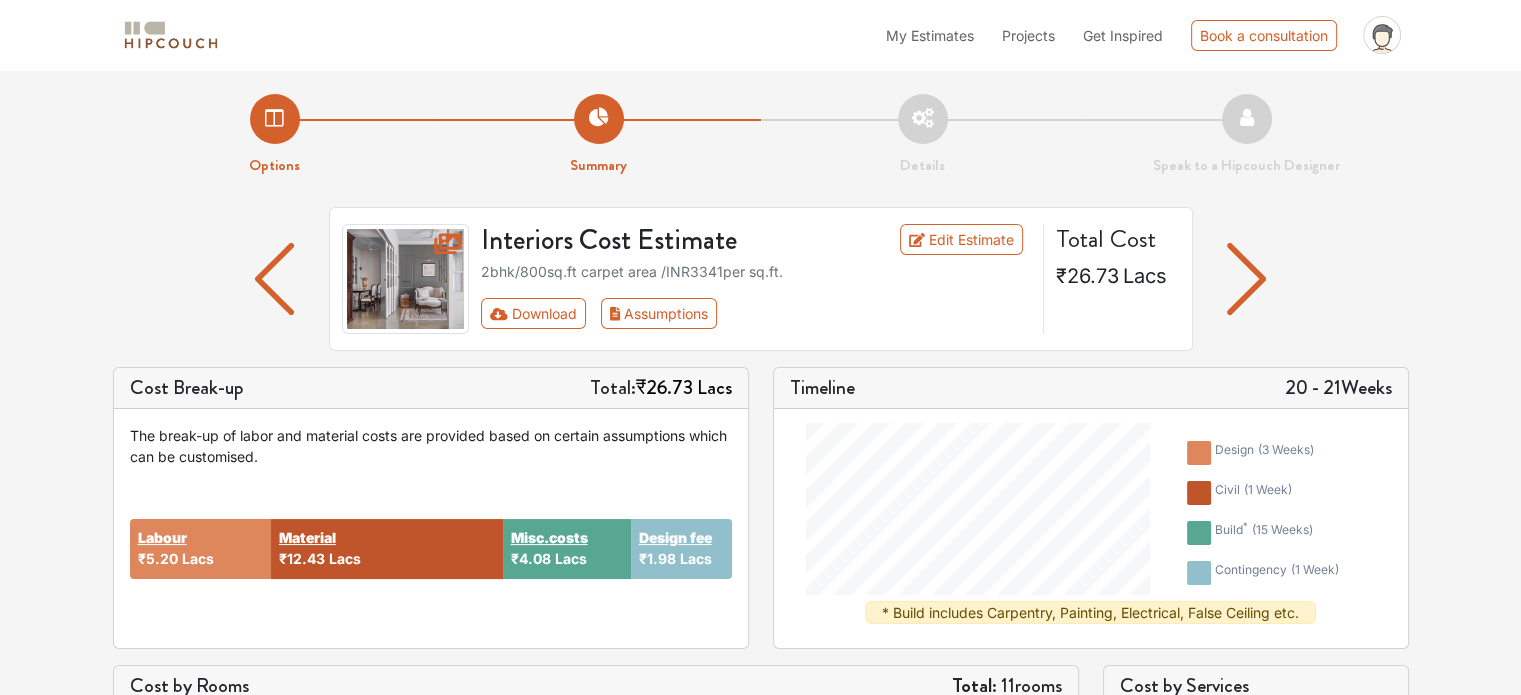 scroll, scrollTop: 454, scrollLeft: 0, axis: vertical 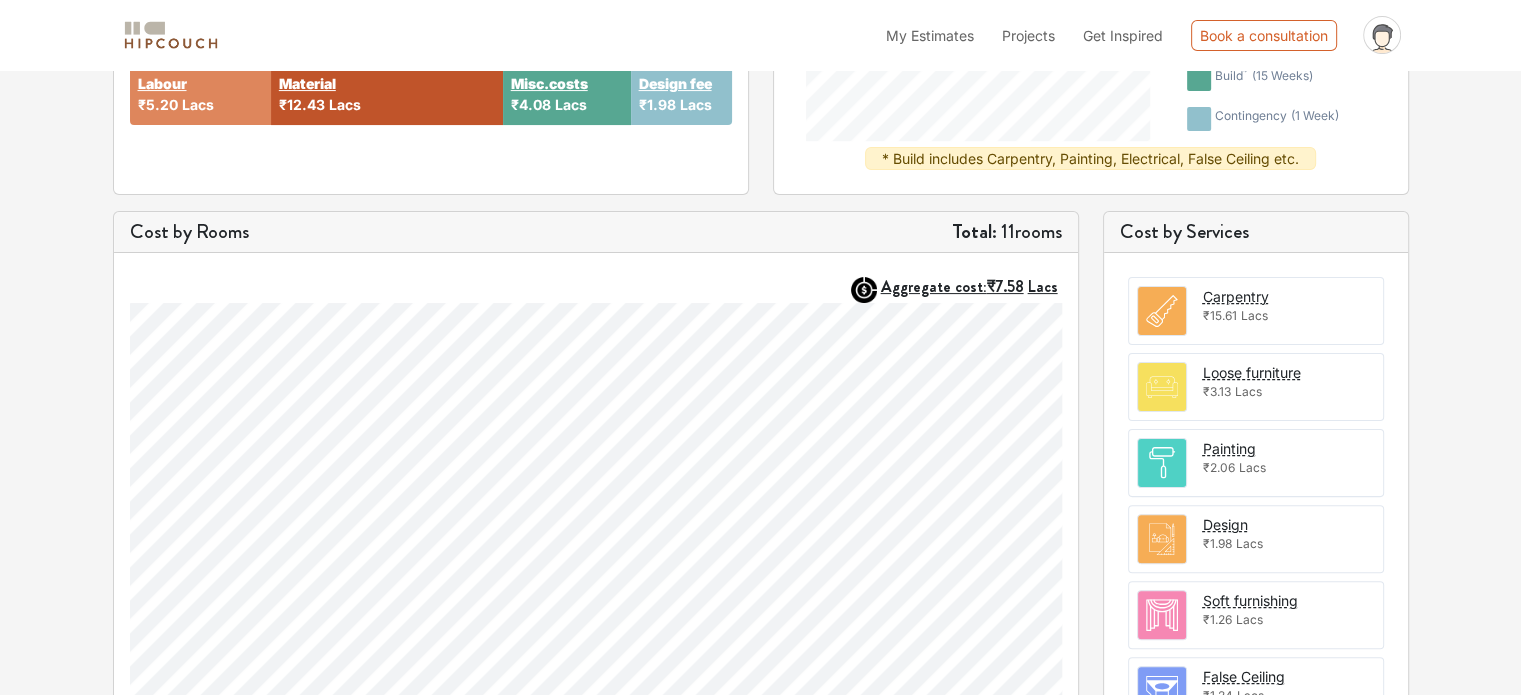 click on "Carpentry ₹15.61 Lacs" at bounding box center [1256, 311] 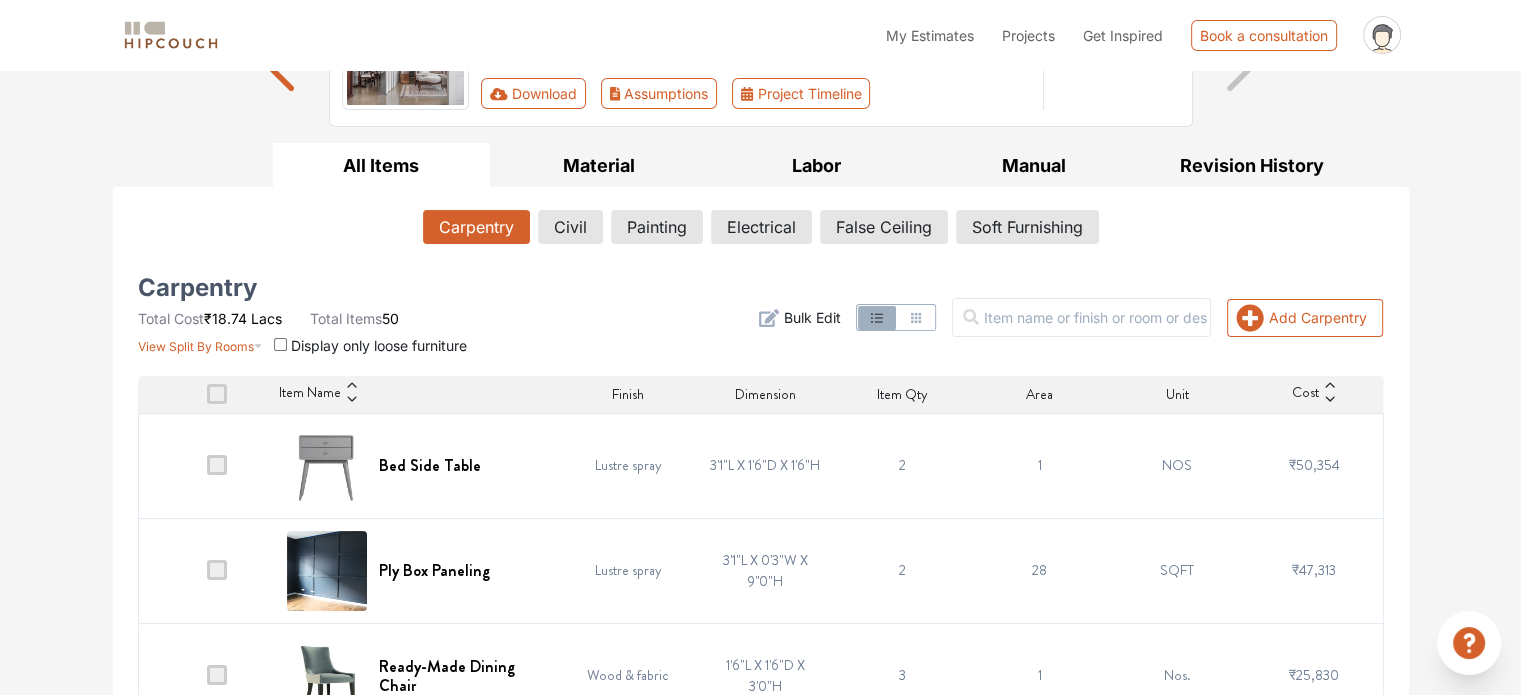 scroll, scrollTop: 0, scrollLeft: 0, axis: both 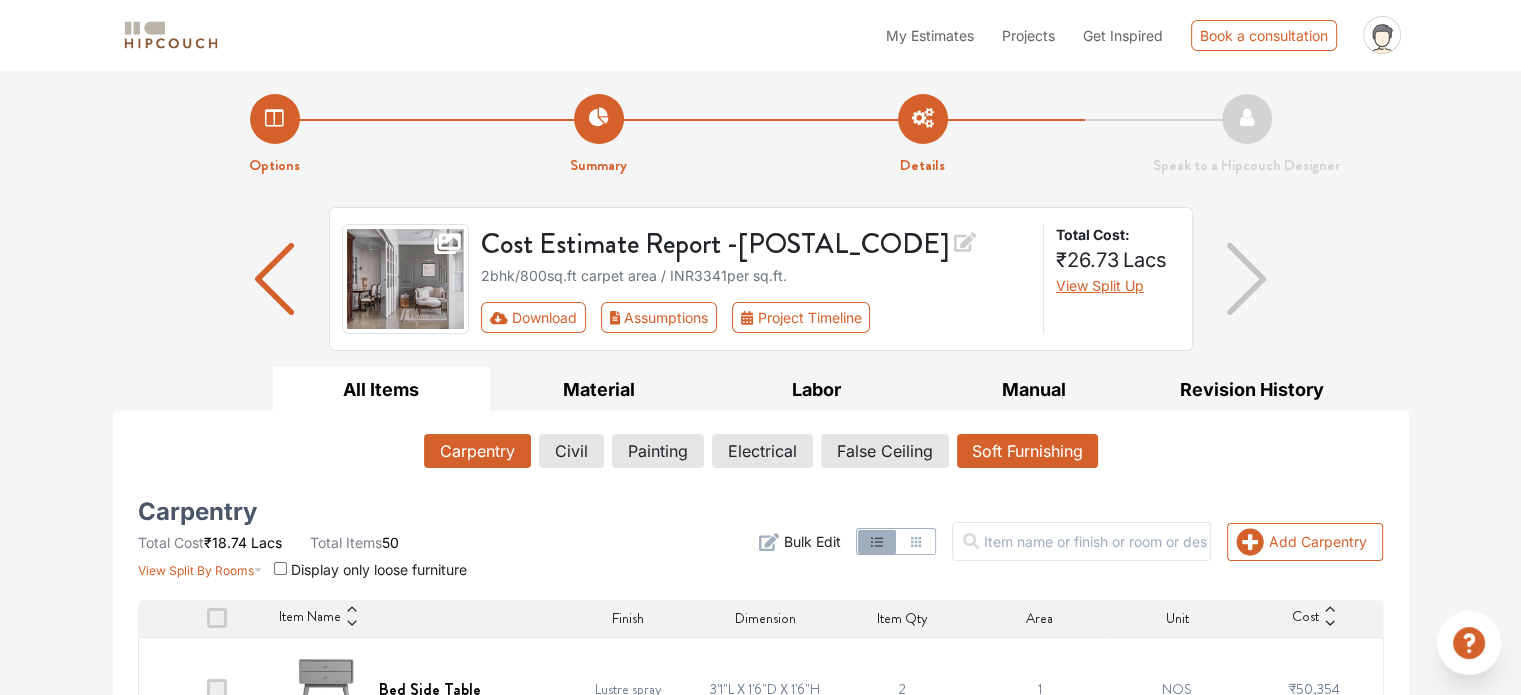 click on "Soft Furnishing" at bounding box center (1027, 451) 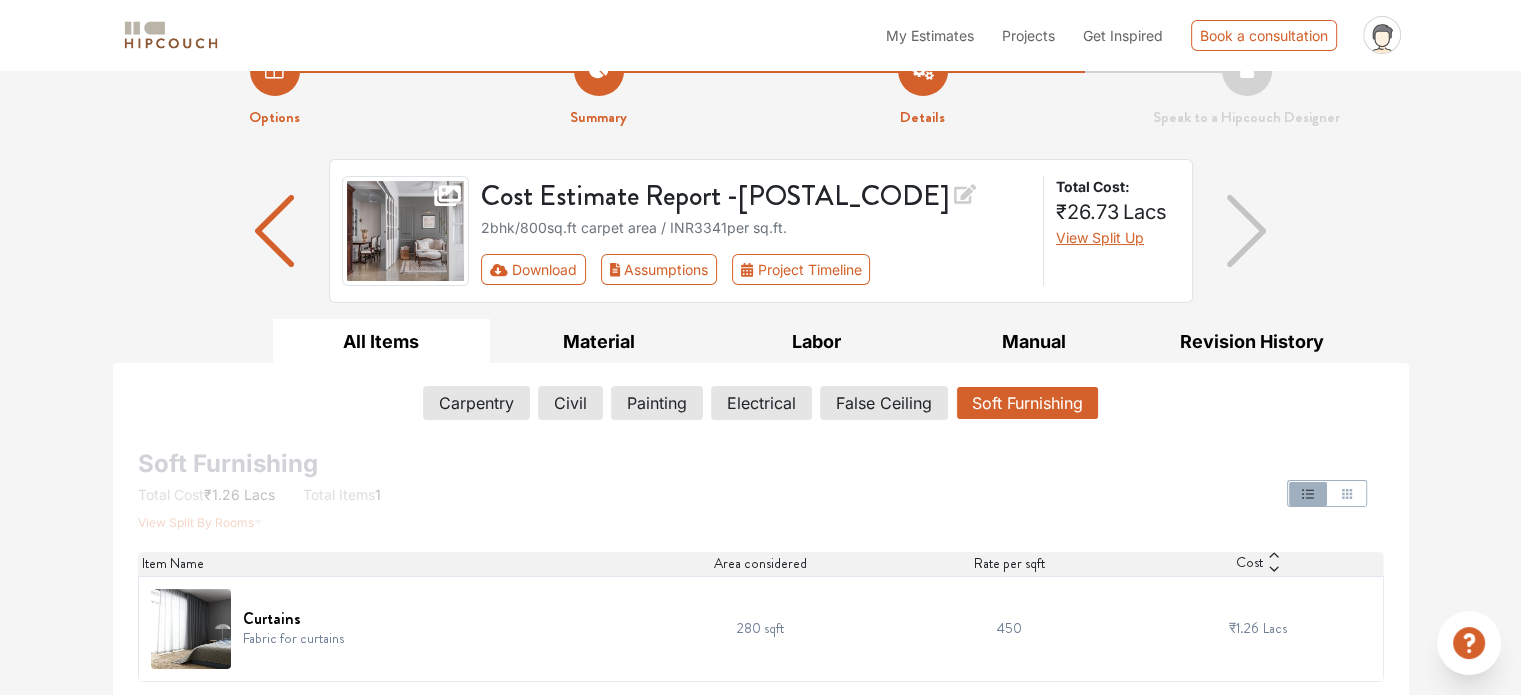 scroll, scrollTop: 48, scrollLeft: 0, axis: vertical 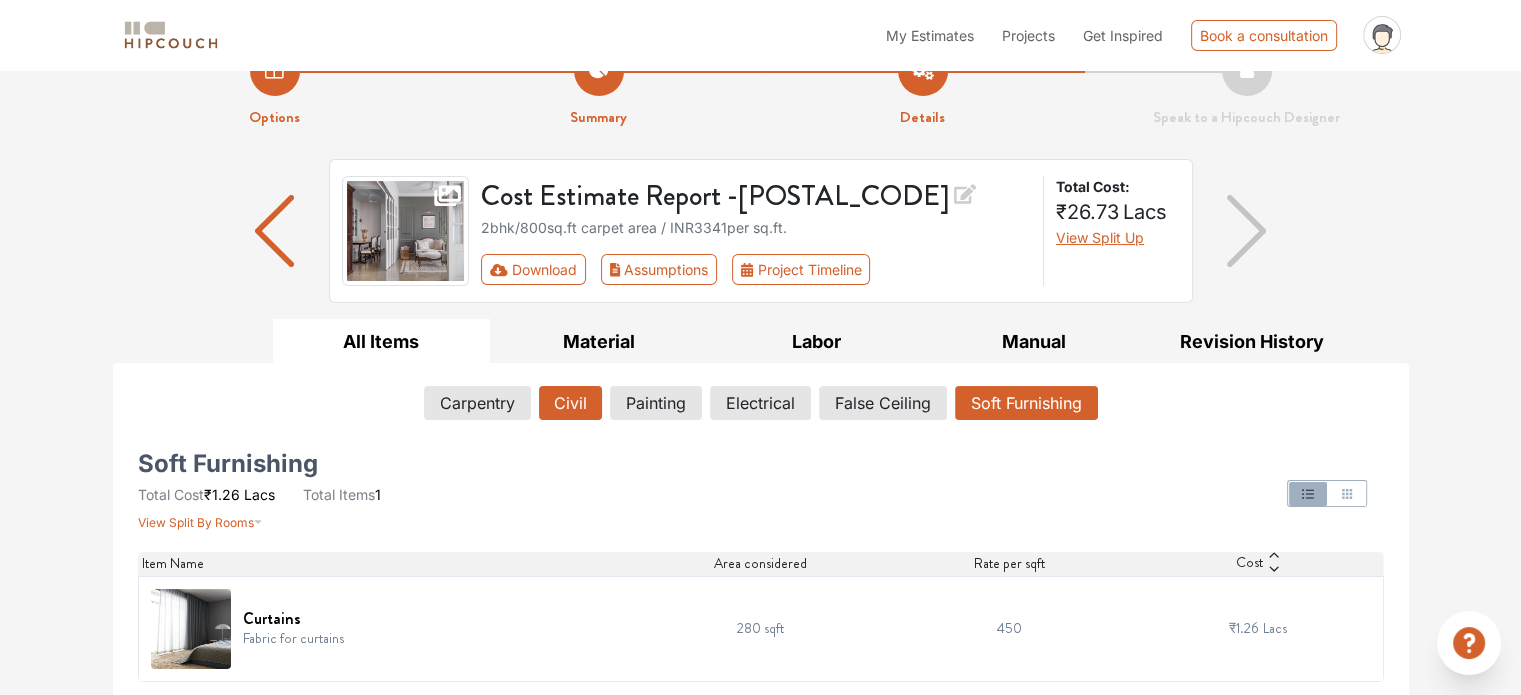 click on "Civil" at bounding box center (570, 403) 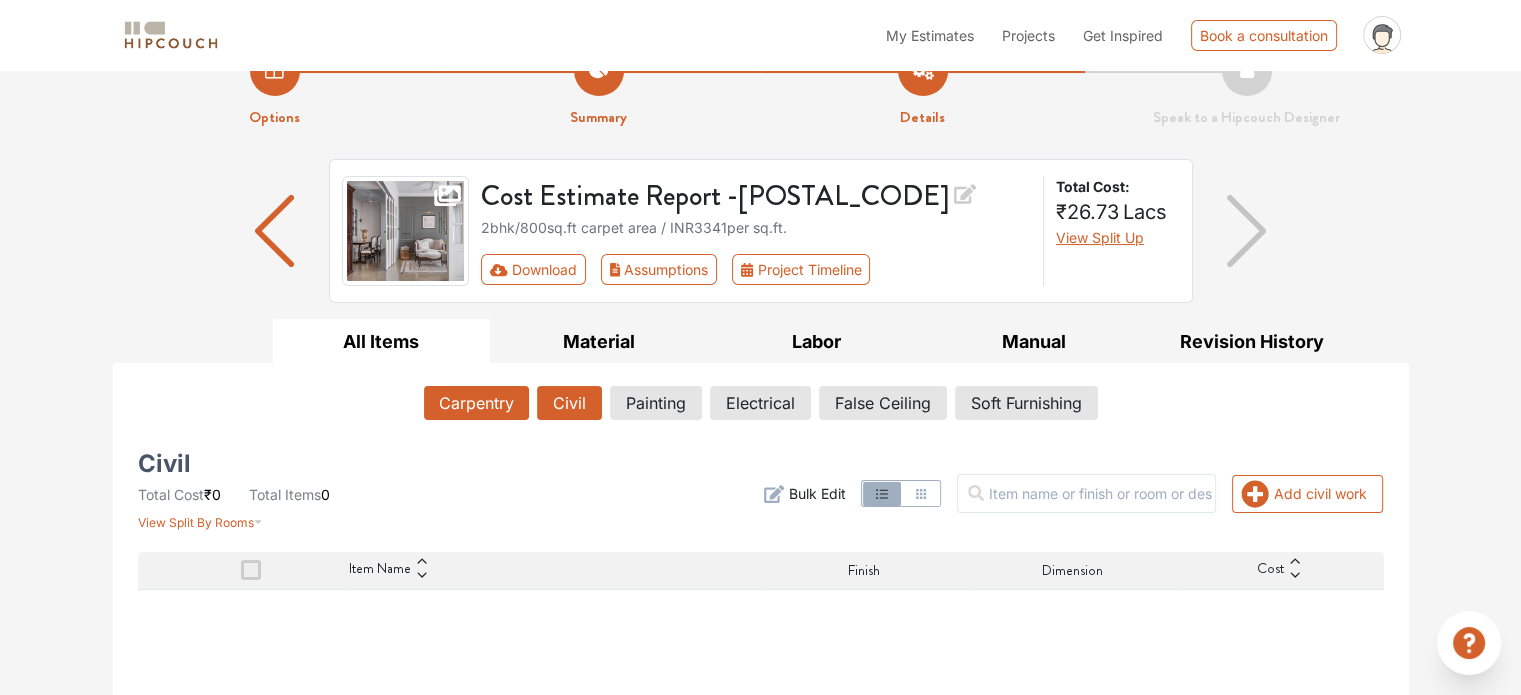 click on "Carpentry" at bounding box center [476, 403] 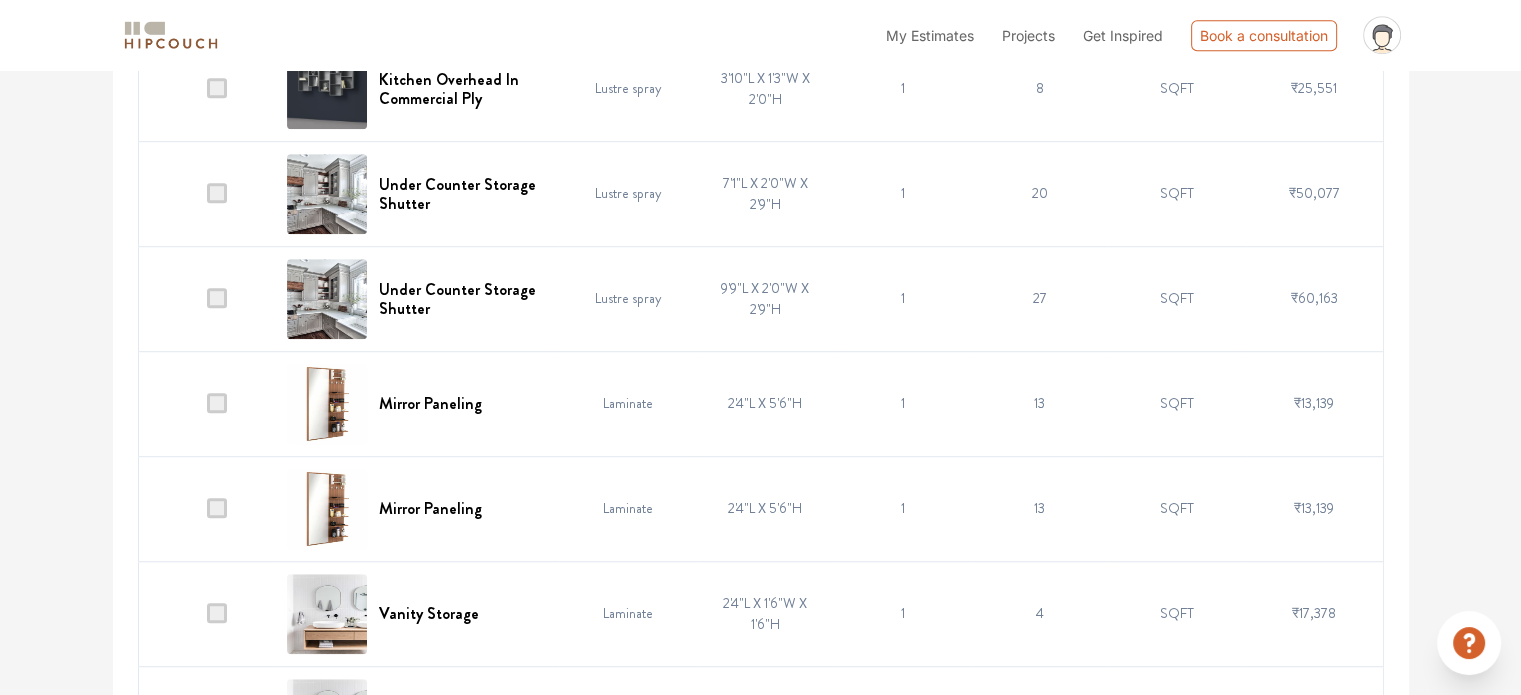 scroll, scrollTop: 1337, scrollLeft: 0, axis: vertical 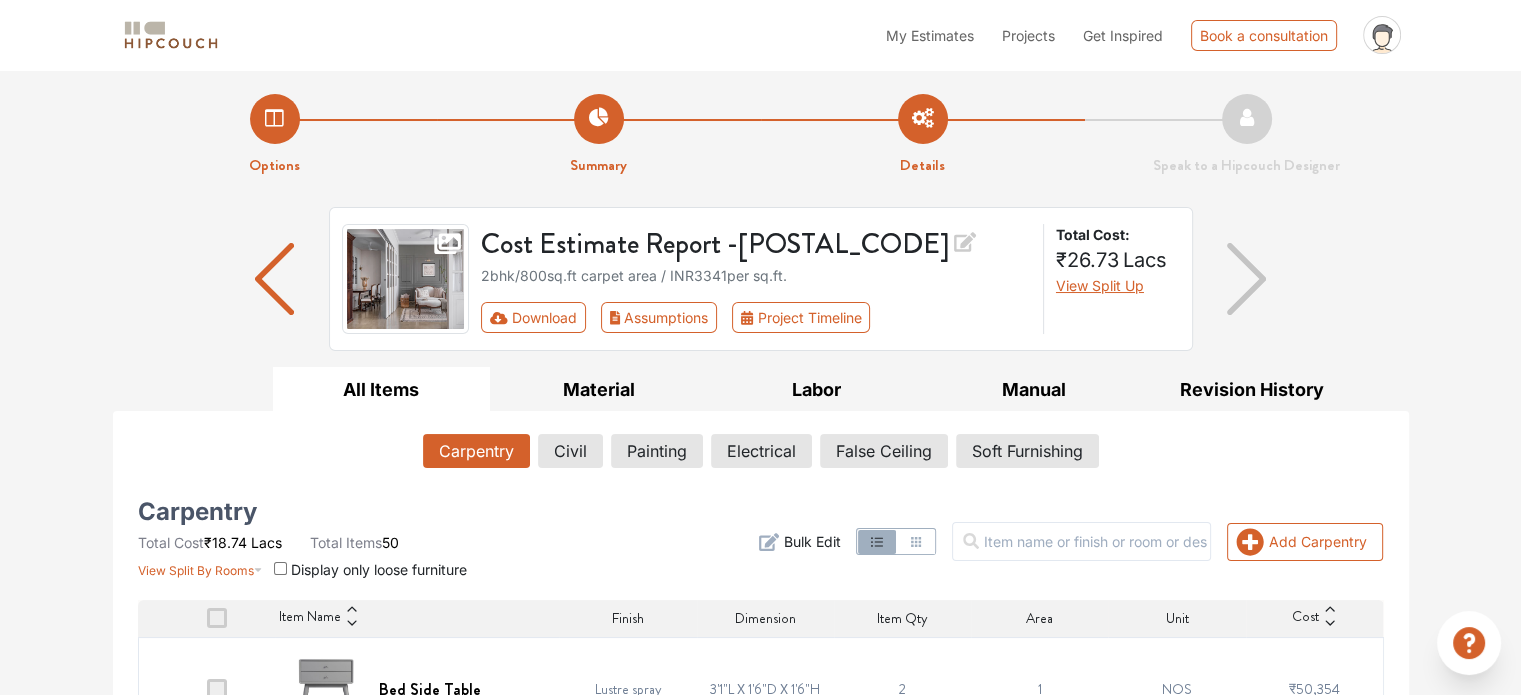 click at bounding box center [274, 279] 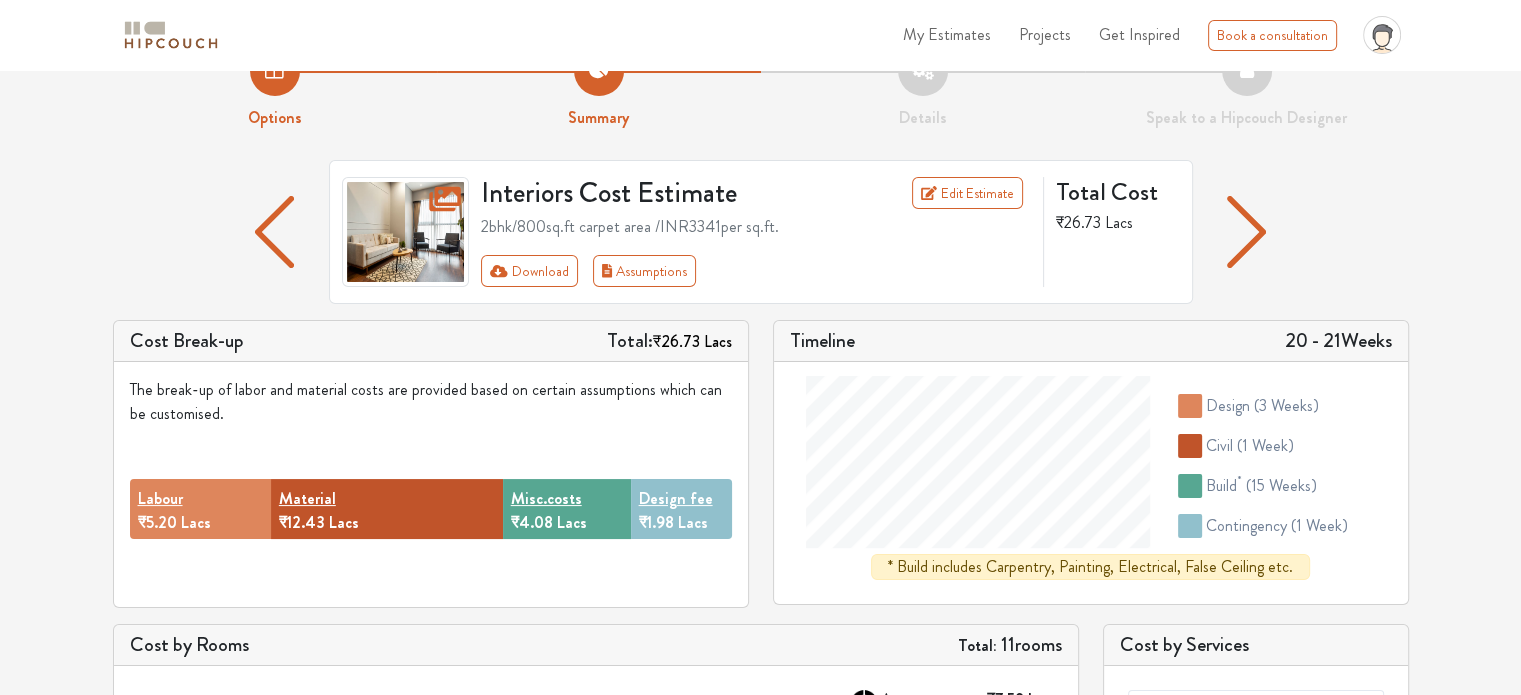 scroll, scrollTop: 0, scrollLeft: 0, axis: both 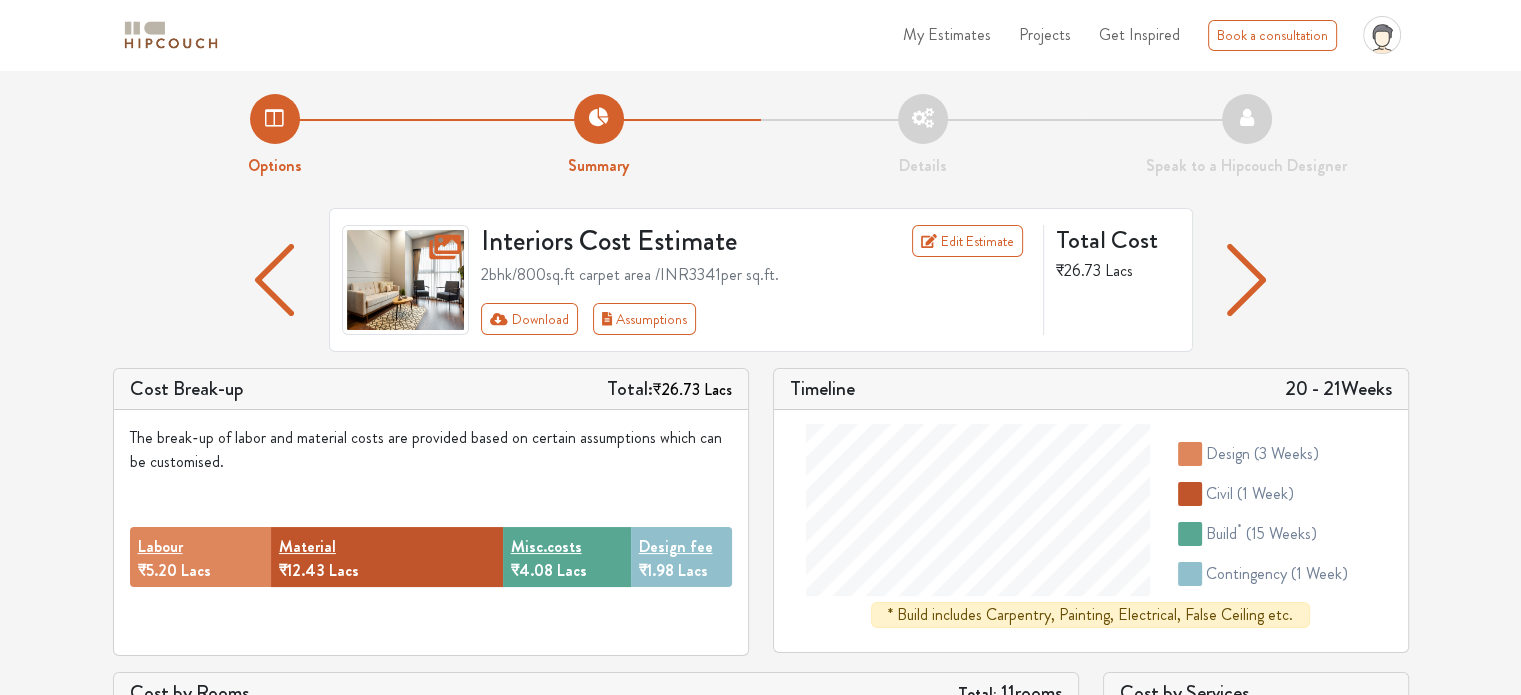 click on "Options" at bounding box center [275, 136] 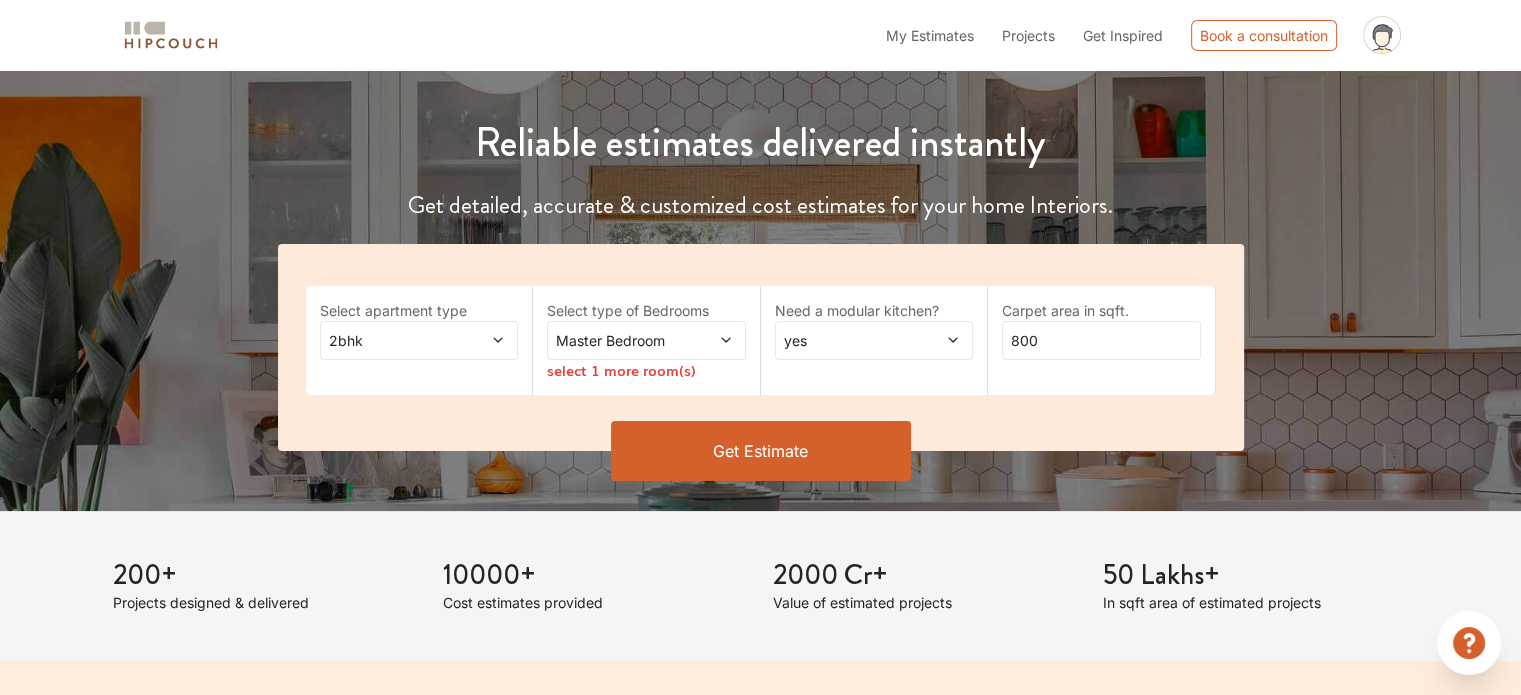 scroll, scrollTop: 192, scrollLeft: 0, axis: vertical 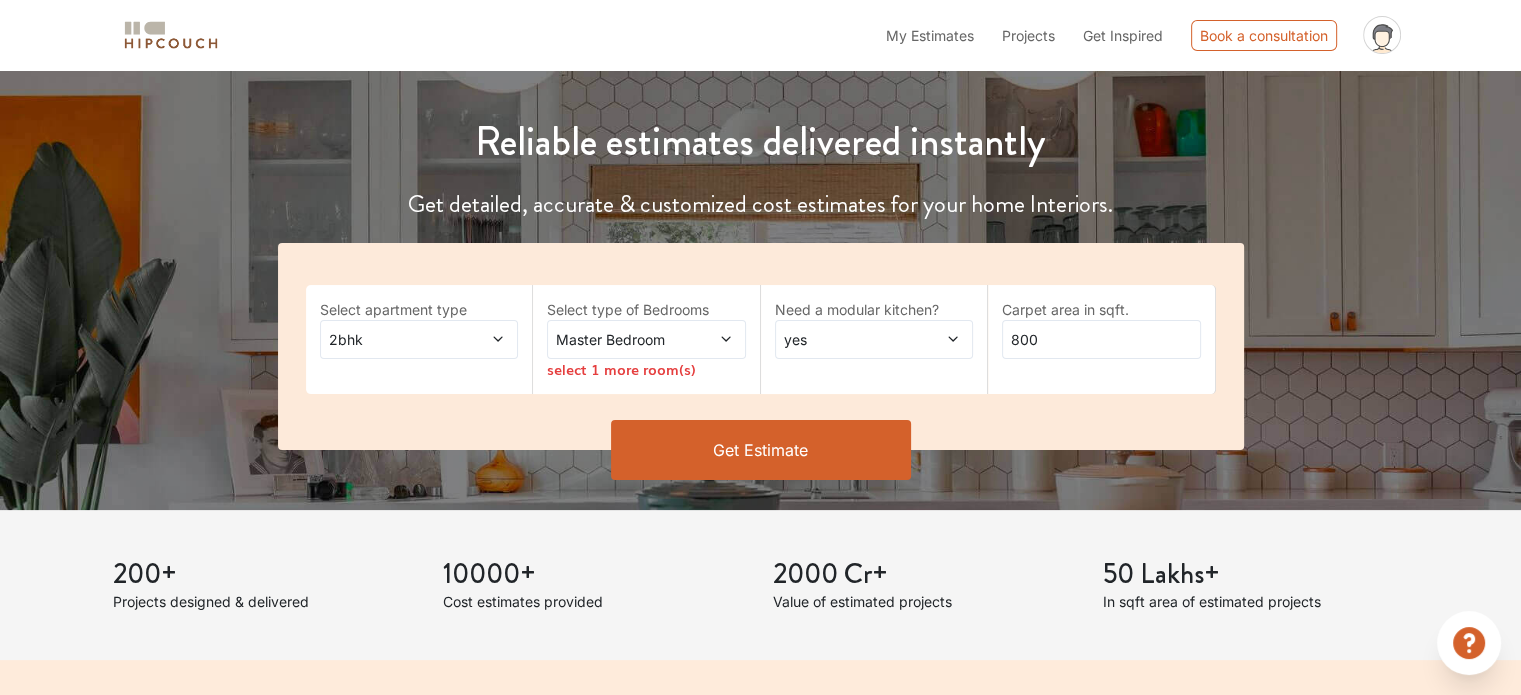 click on "Master Bedroom" at bounding box center (619, 339) 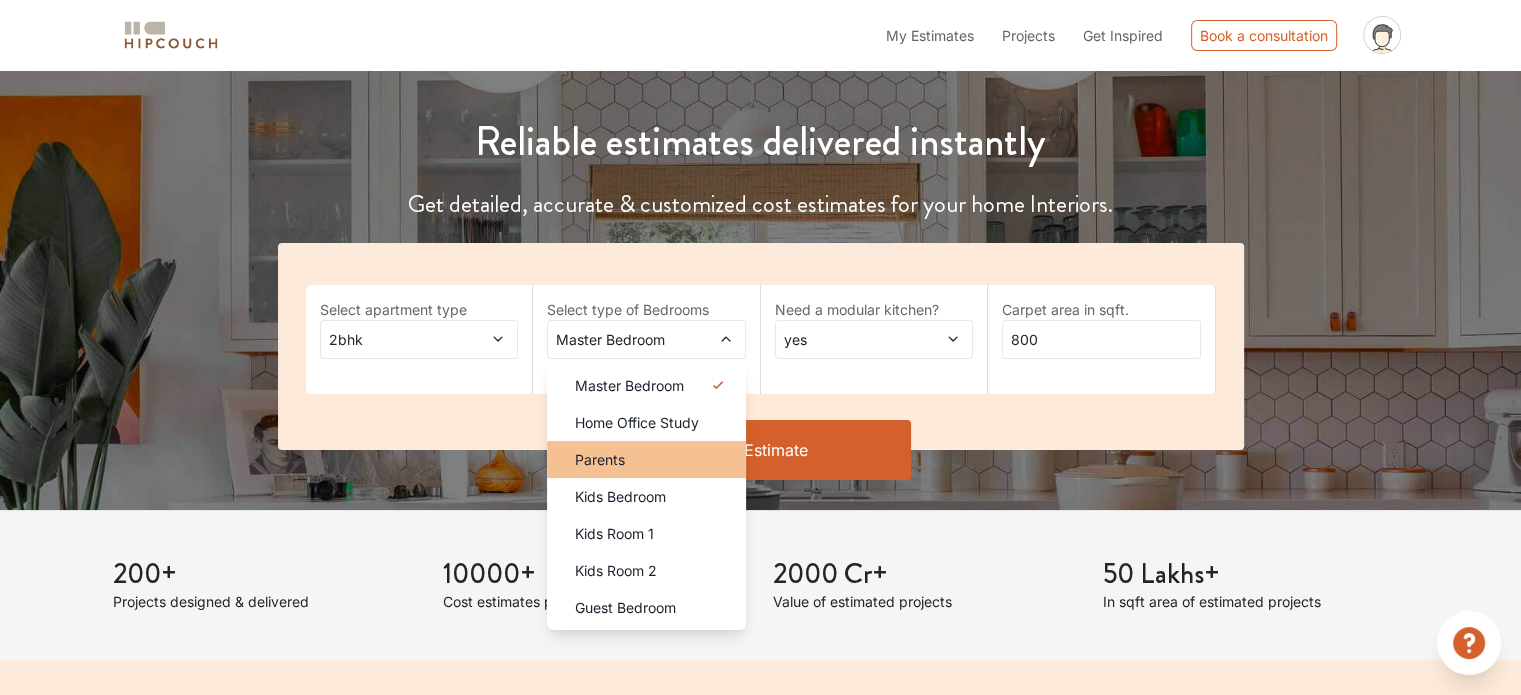 click on "Parents" at bounding box center [646, 459] 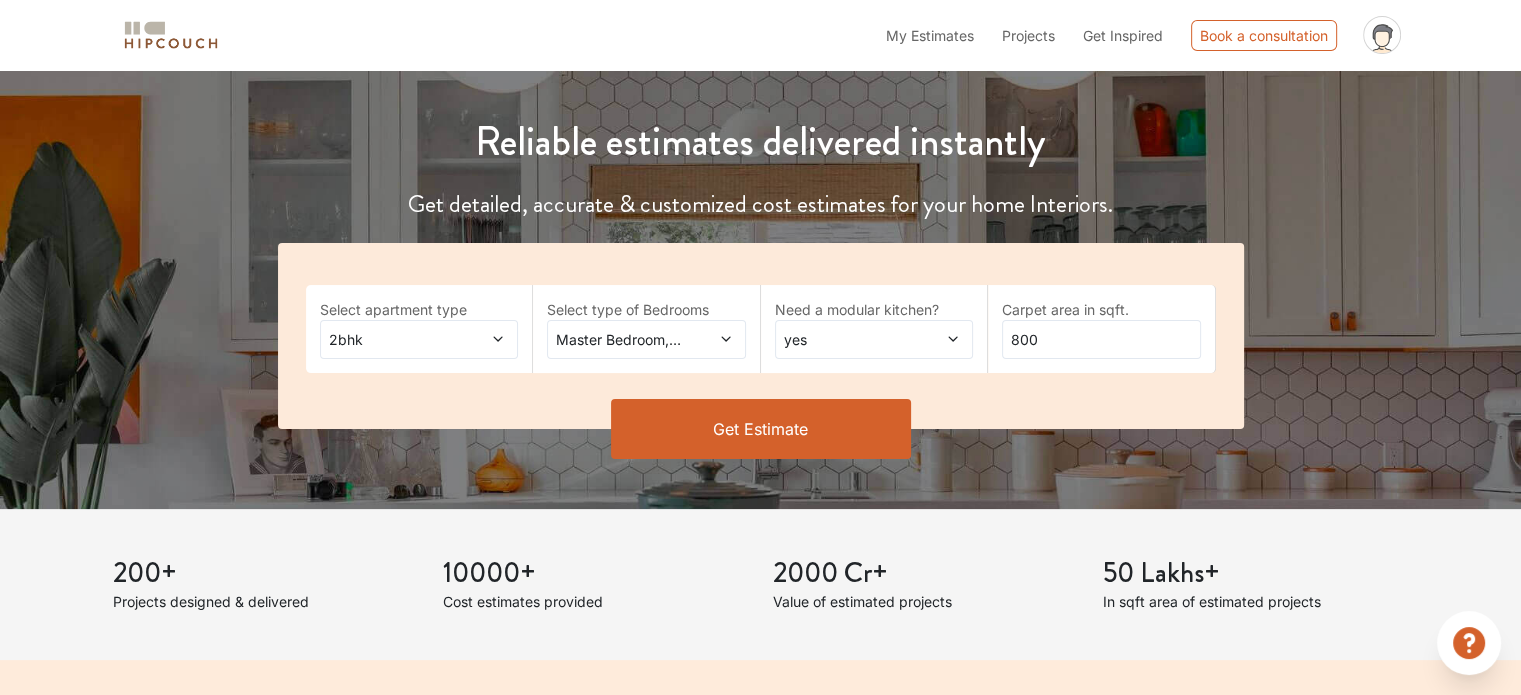 click at bounding box center (709, 339) 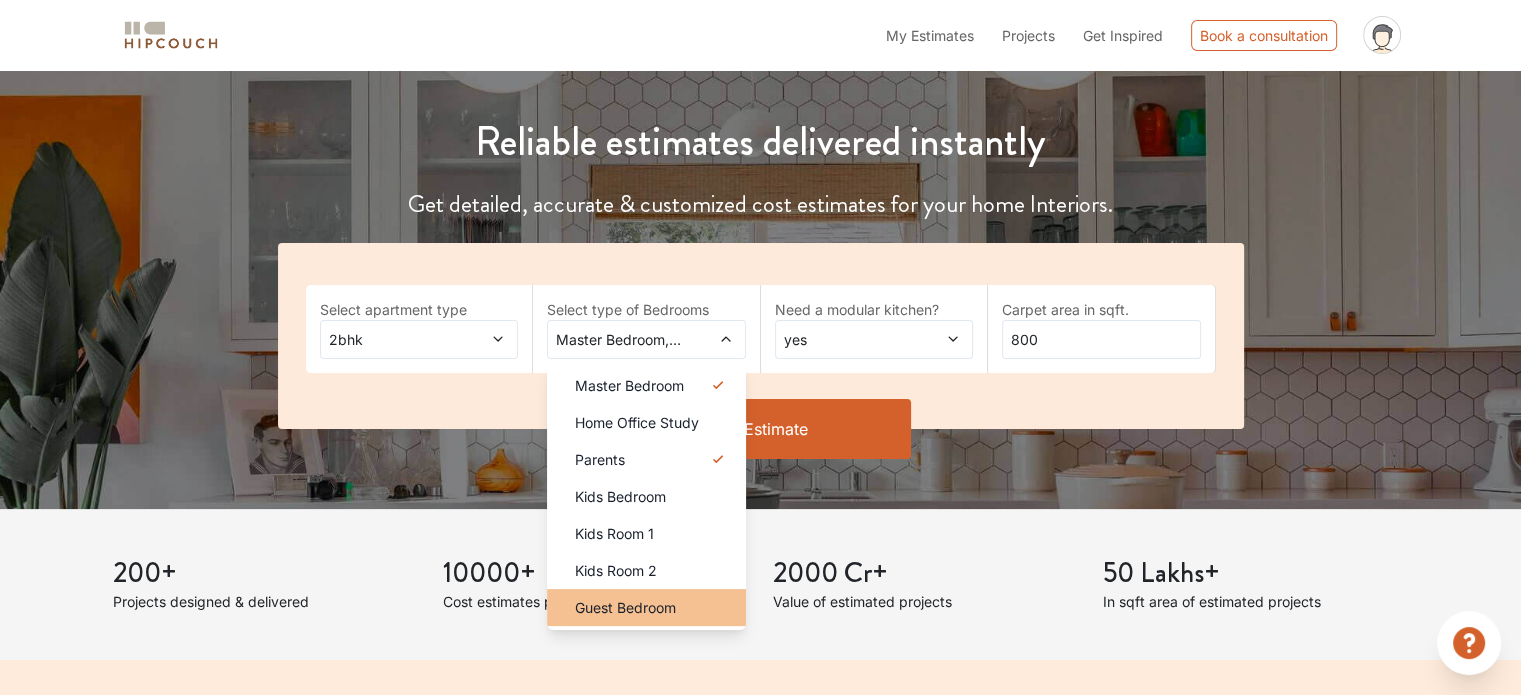 click on "Guest Bedroom" at bounding box center [625, 607] 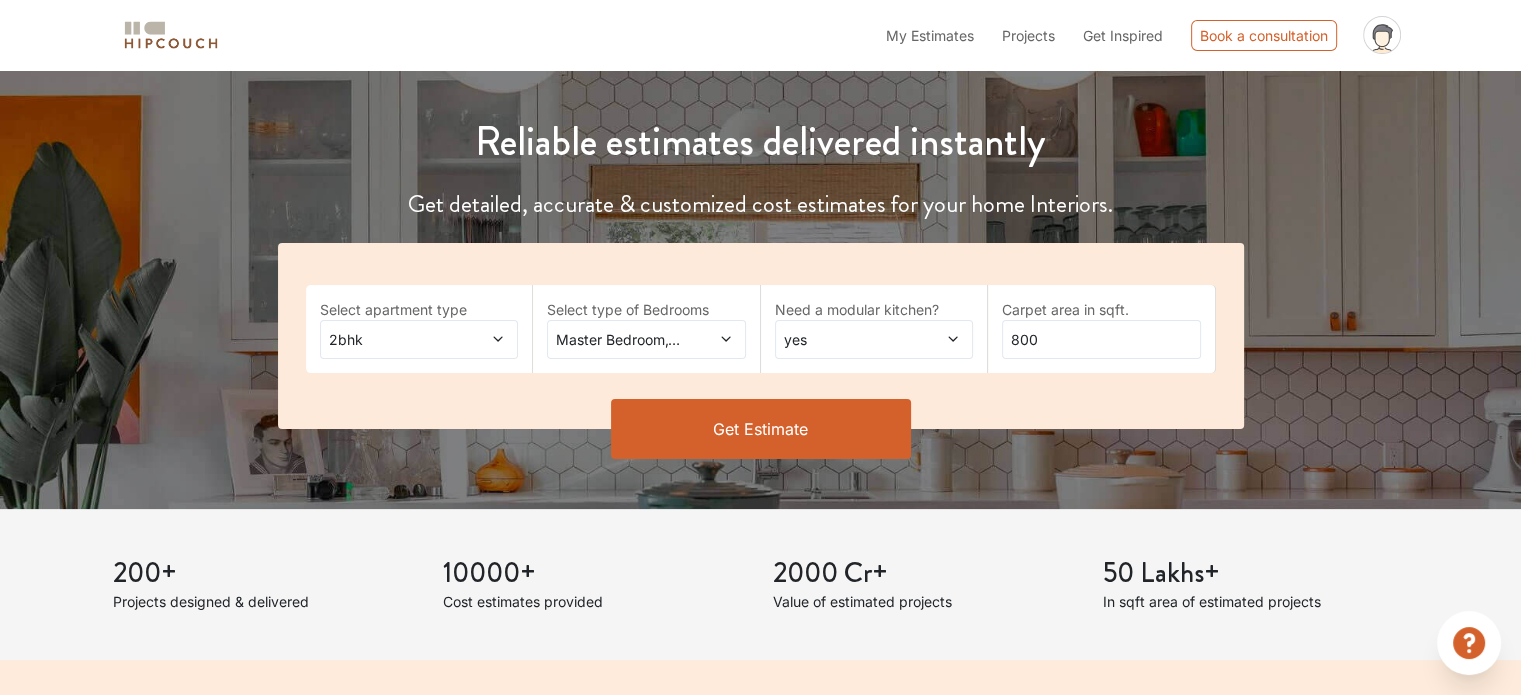 click on "Master Bedroom,Guest Bedroom" at bounding box center (619, 339) 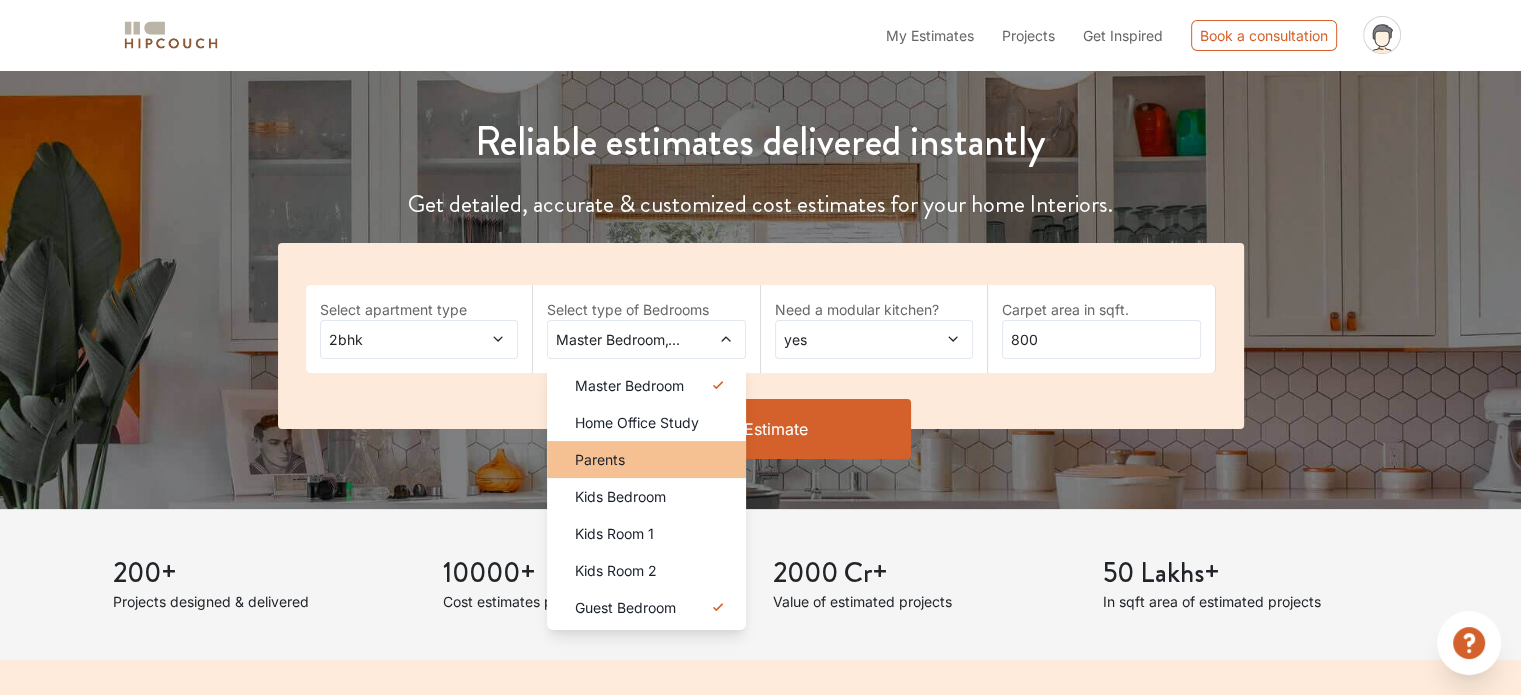 click on "Parents" at bounding box center [652, 459] 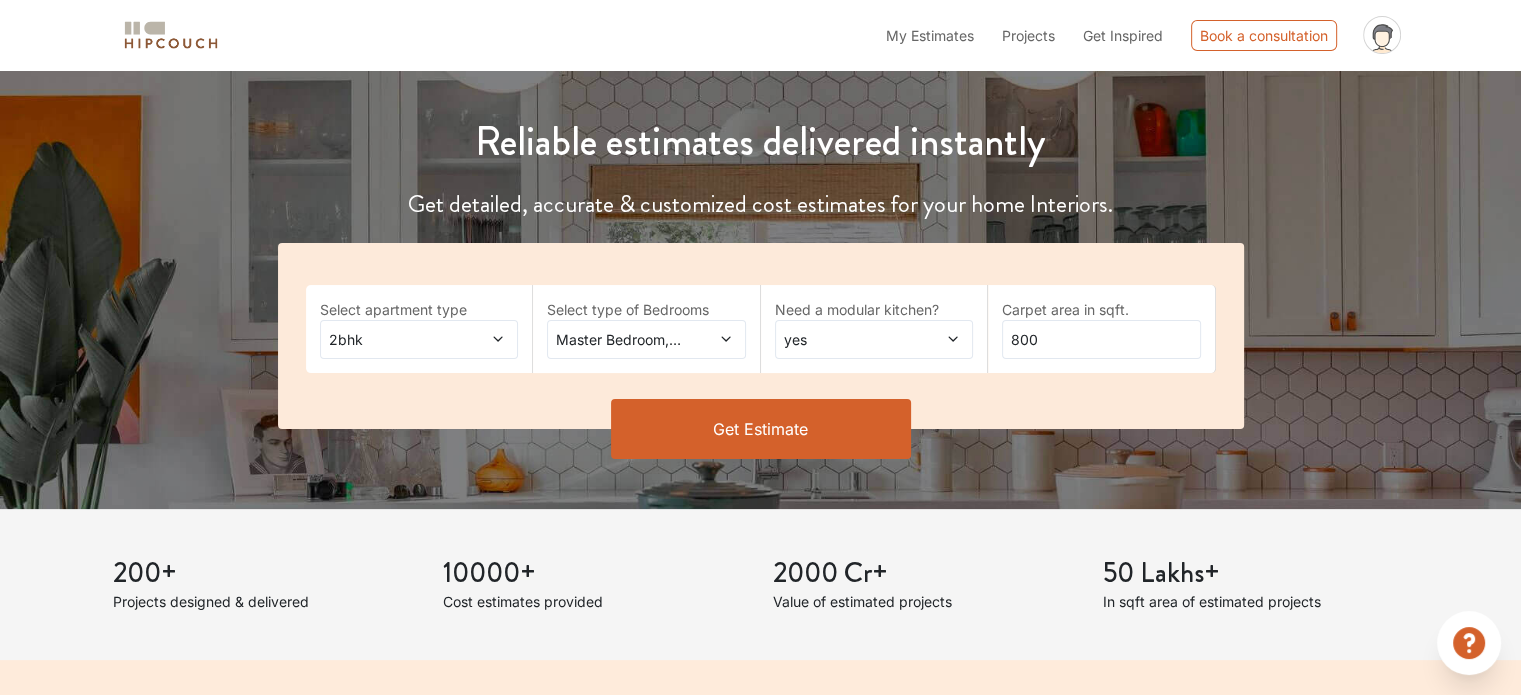 click at bounding box center [709, 339] 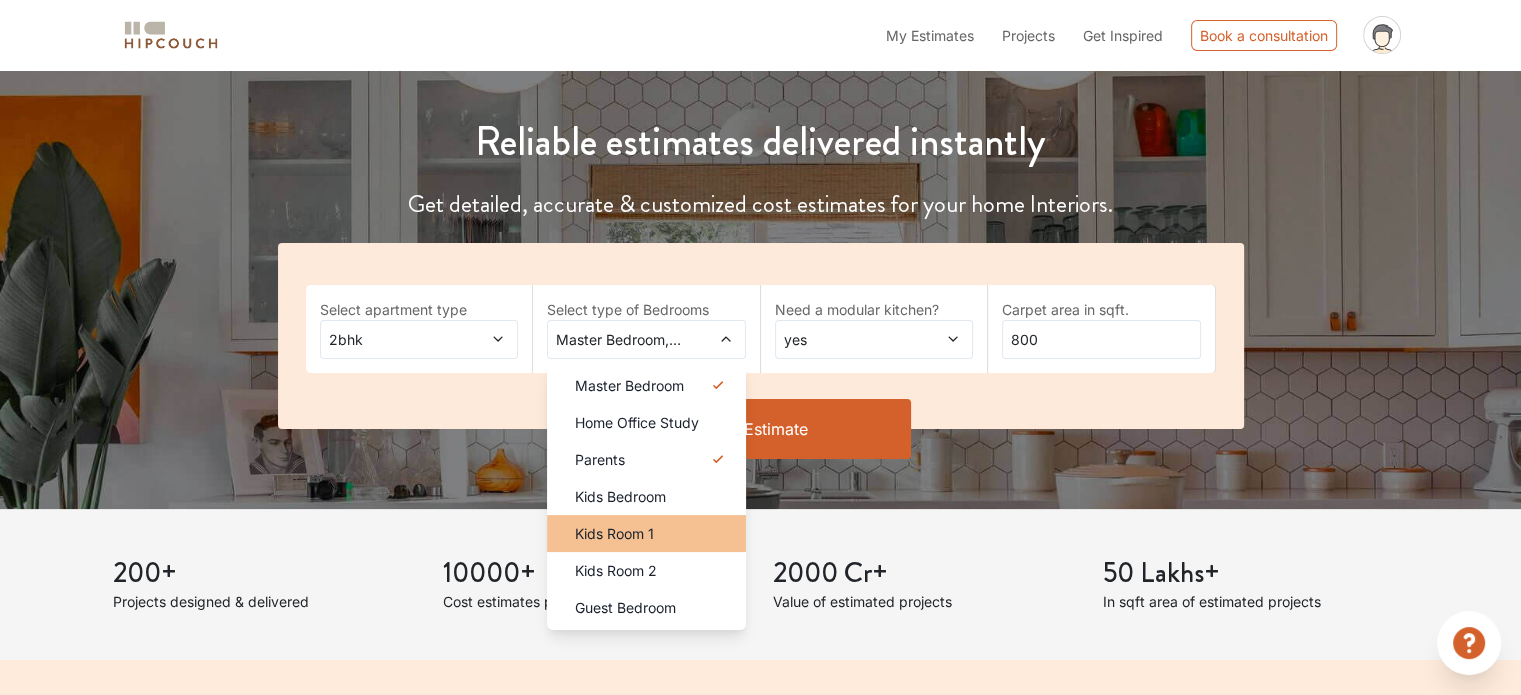 click on "Kids Room 1" at bounding box center [646, 533] 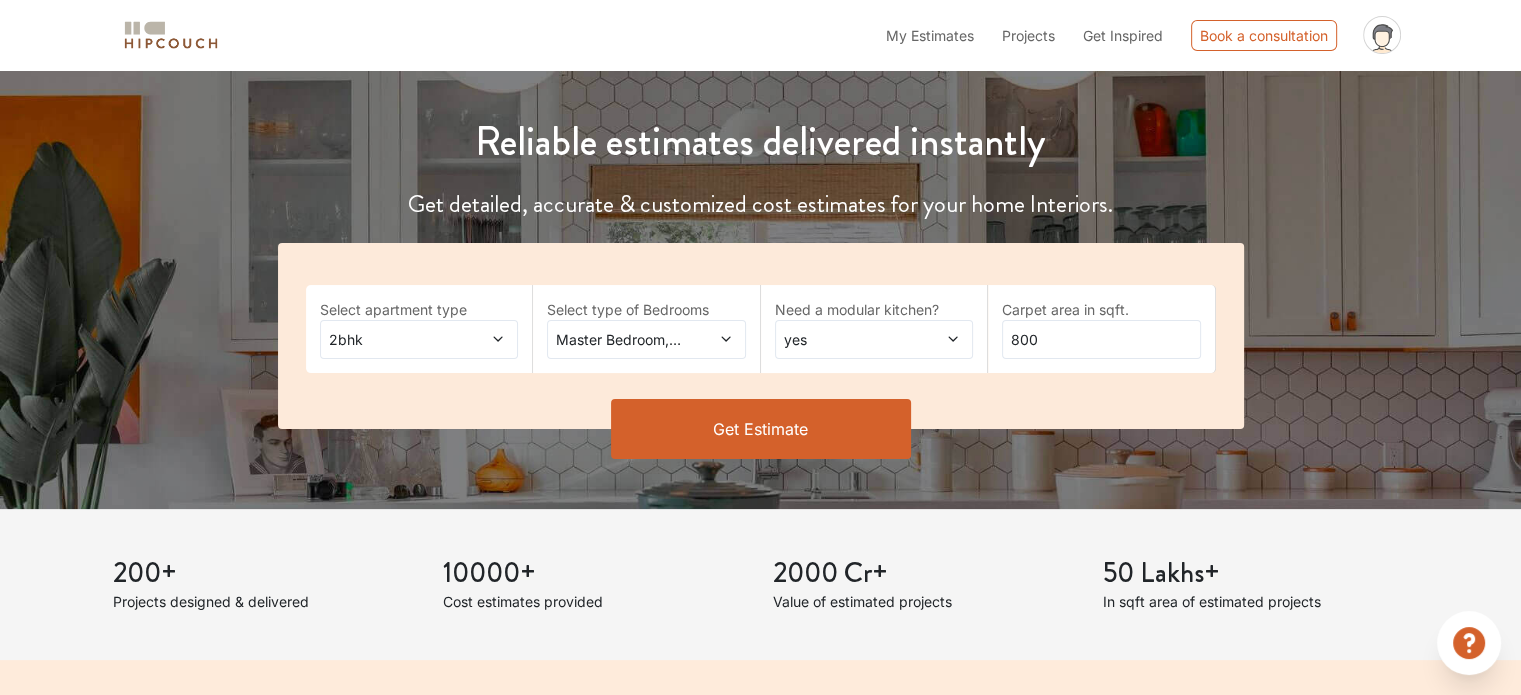 click on "Master Bedroom,Kids Room 1" at bounding box center [646, 339] 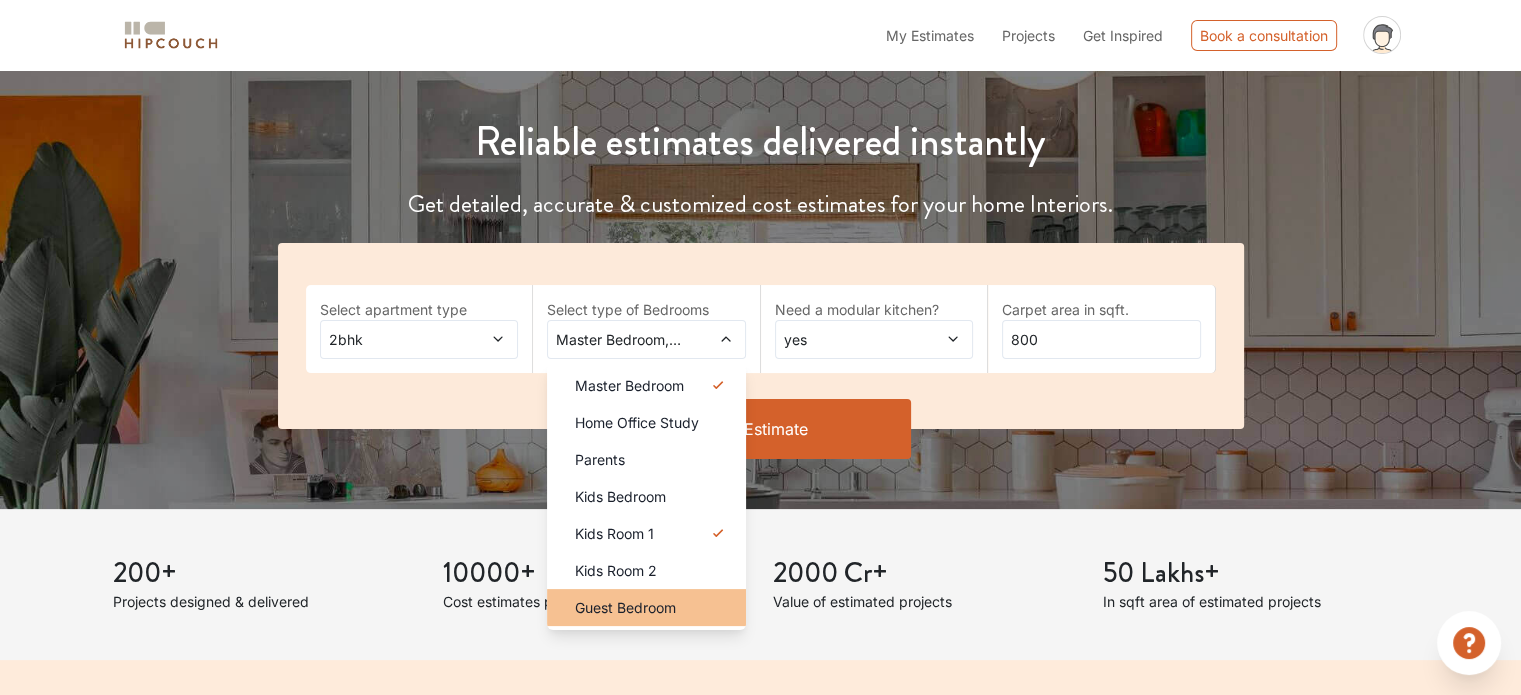 click on "Guest Bedroom" at bounding box center (652, 607) 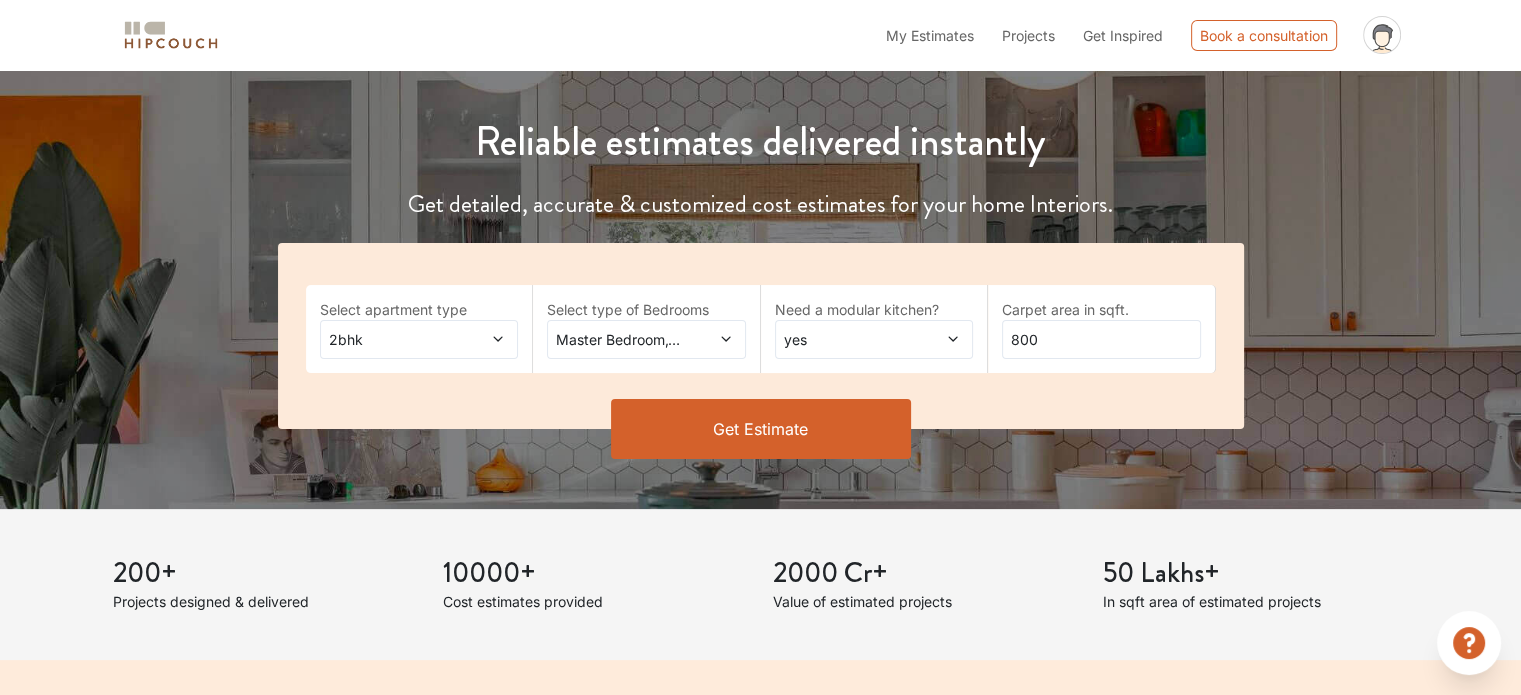 click on "yes" at bounding box center (847, 339) 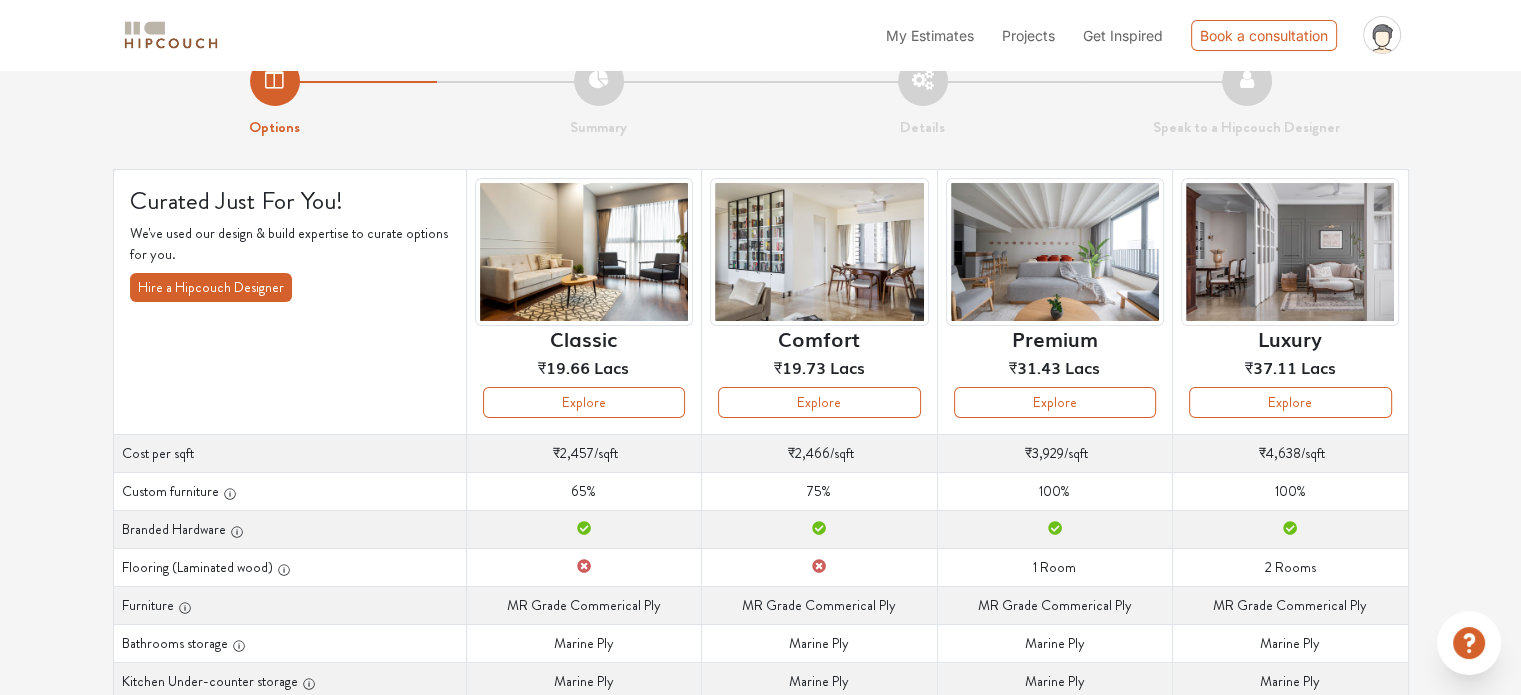scroll, scrollTop: 39, scrollLeft: 0, axis: vertical 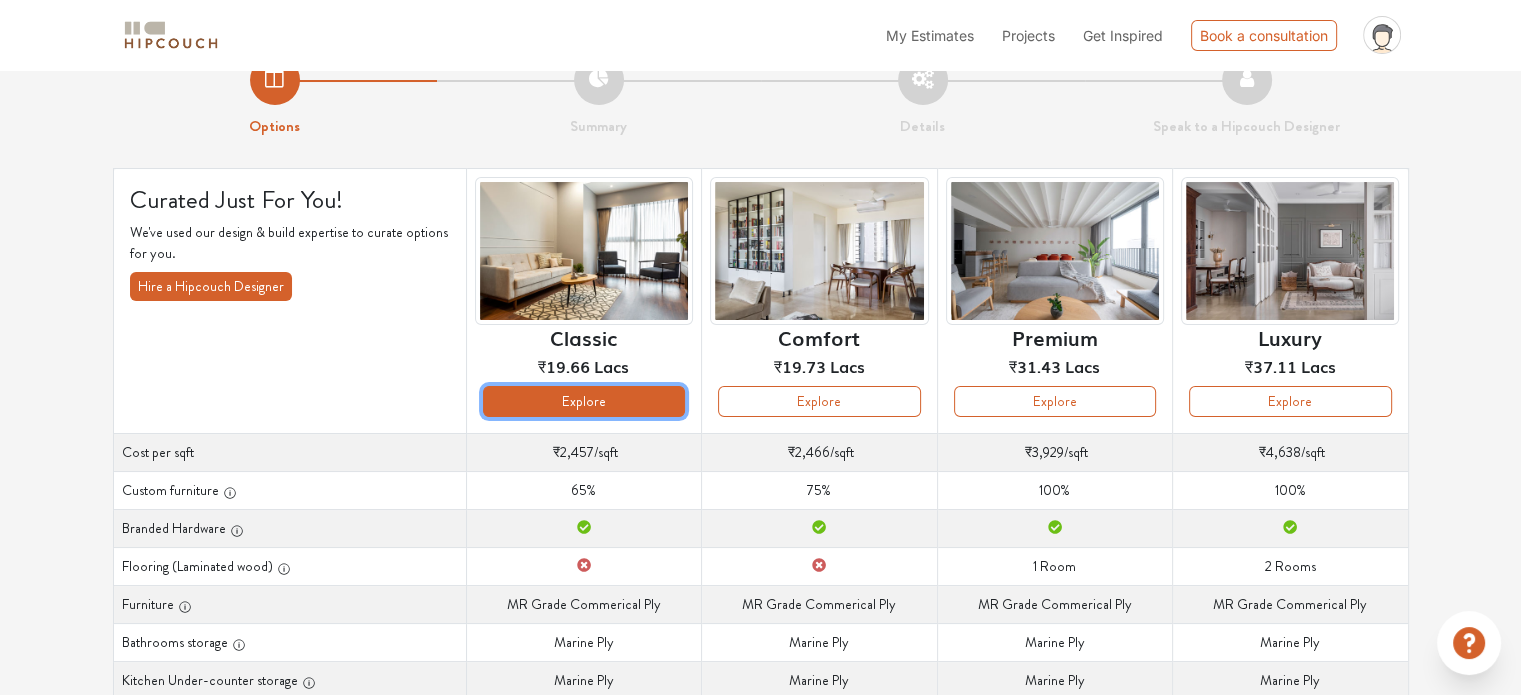 click on "Explore" at bounding box center [584, 401] 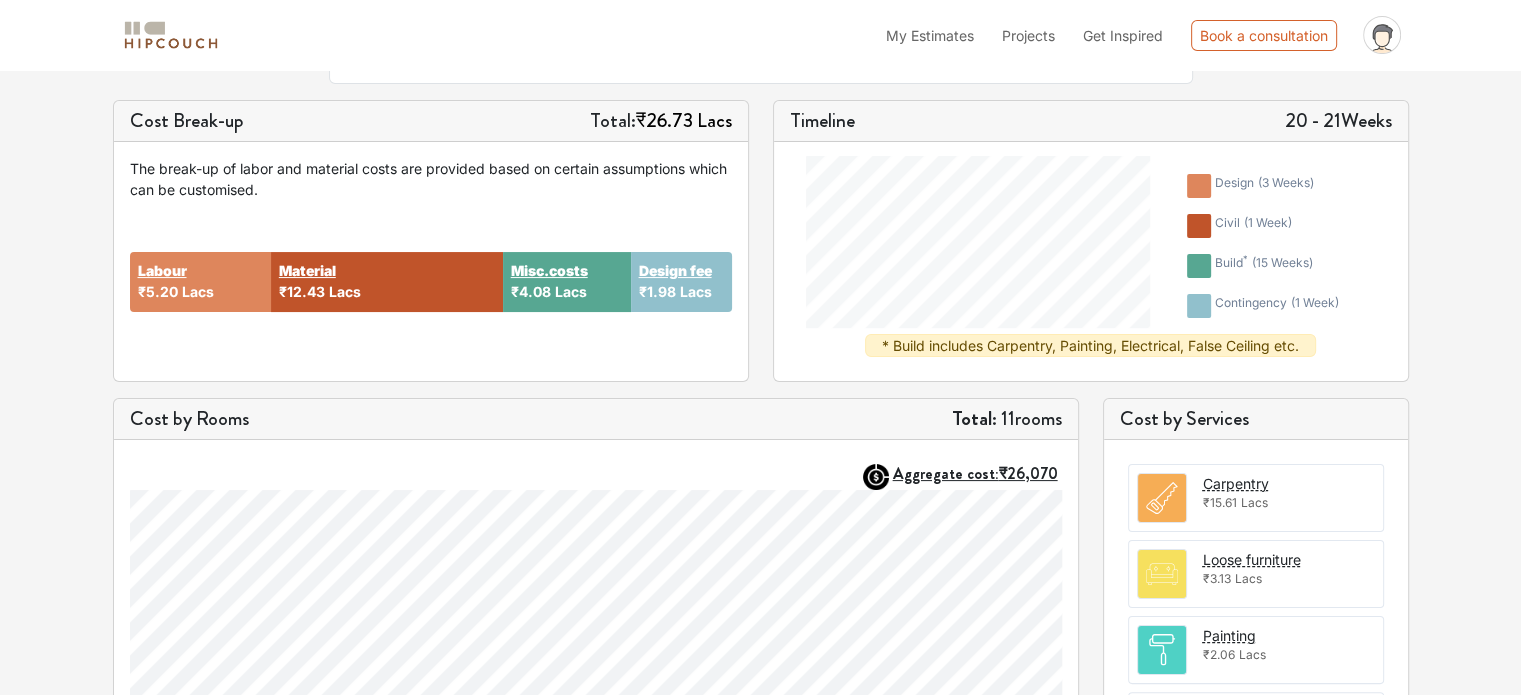 scroll, scrollTop: 270, scrollLeft: 0, axis: vertical 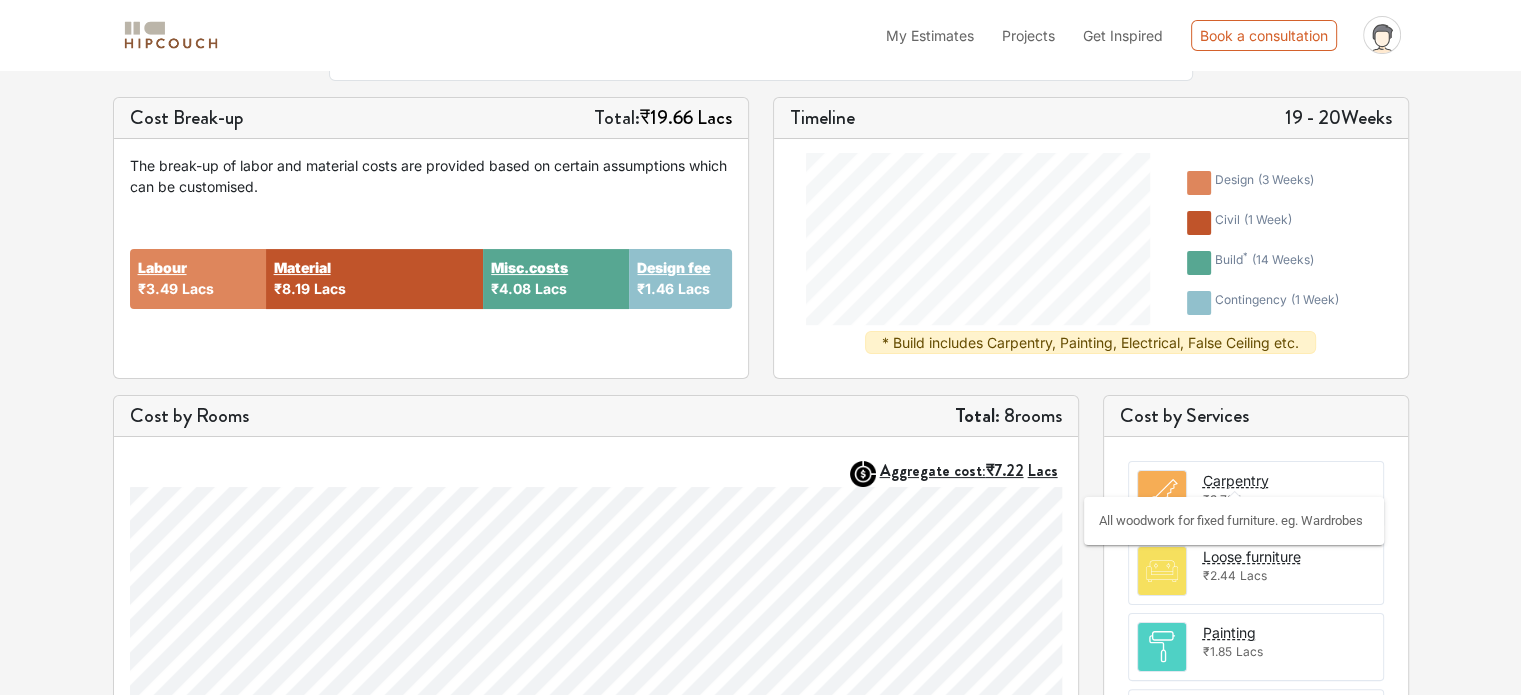 click on "Carpentry" at bounding box center [1236, 480] 